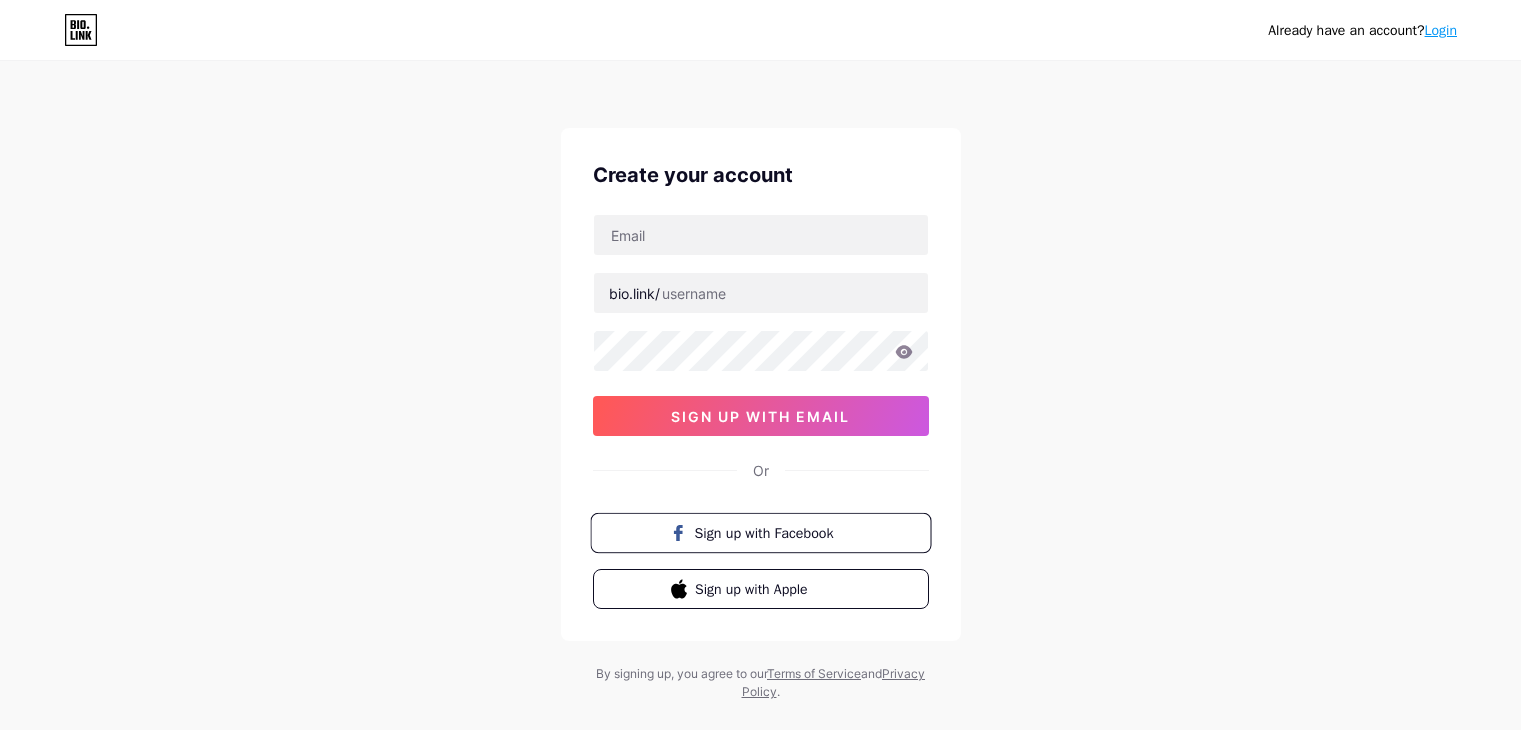 scroll, scrollTop: 0, scrollLeft: 0, axis: both 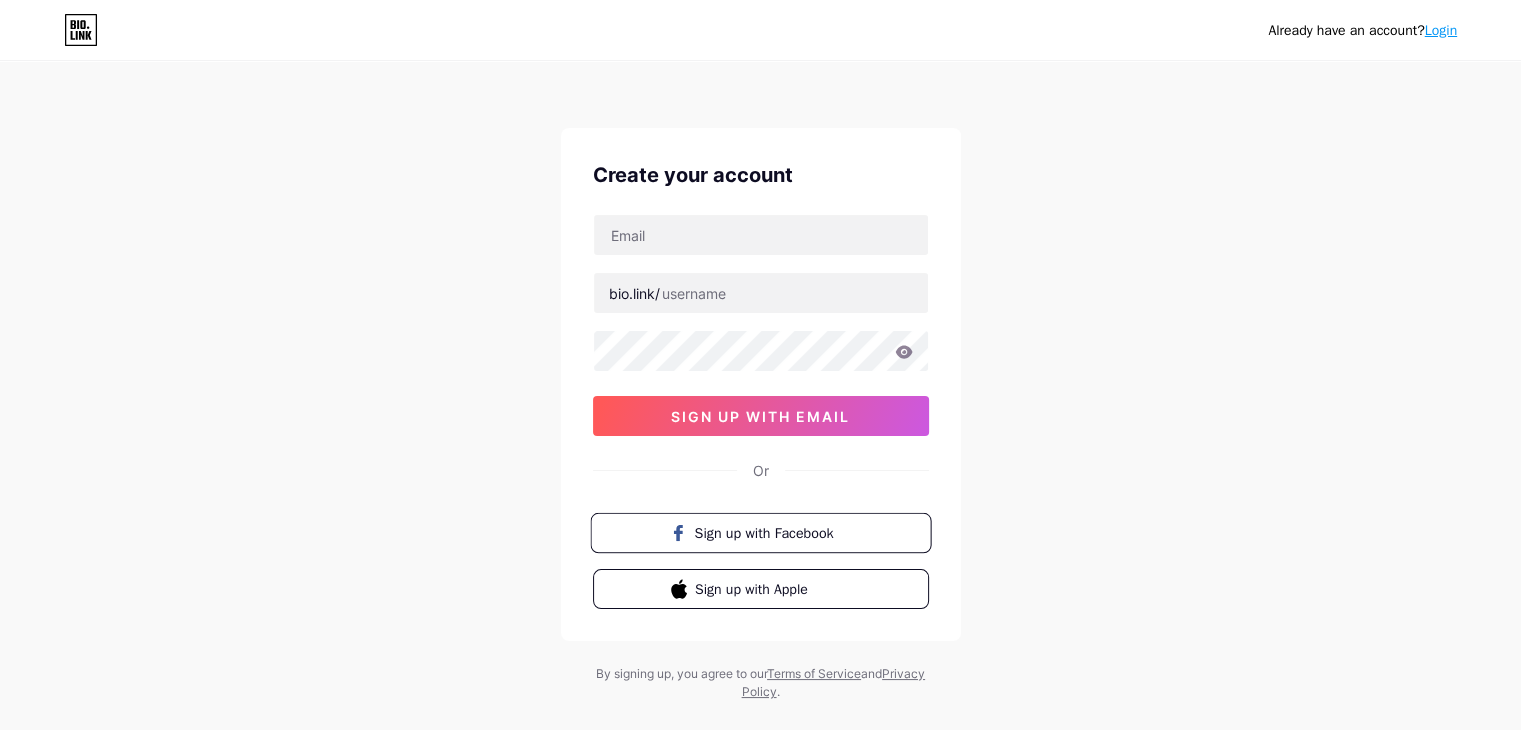 click on "Sign up with Facebook" at bounding box center [772, 532] 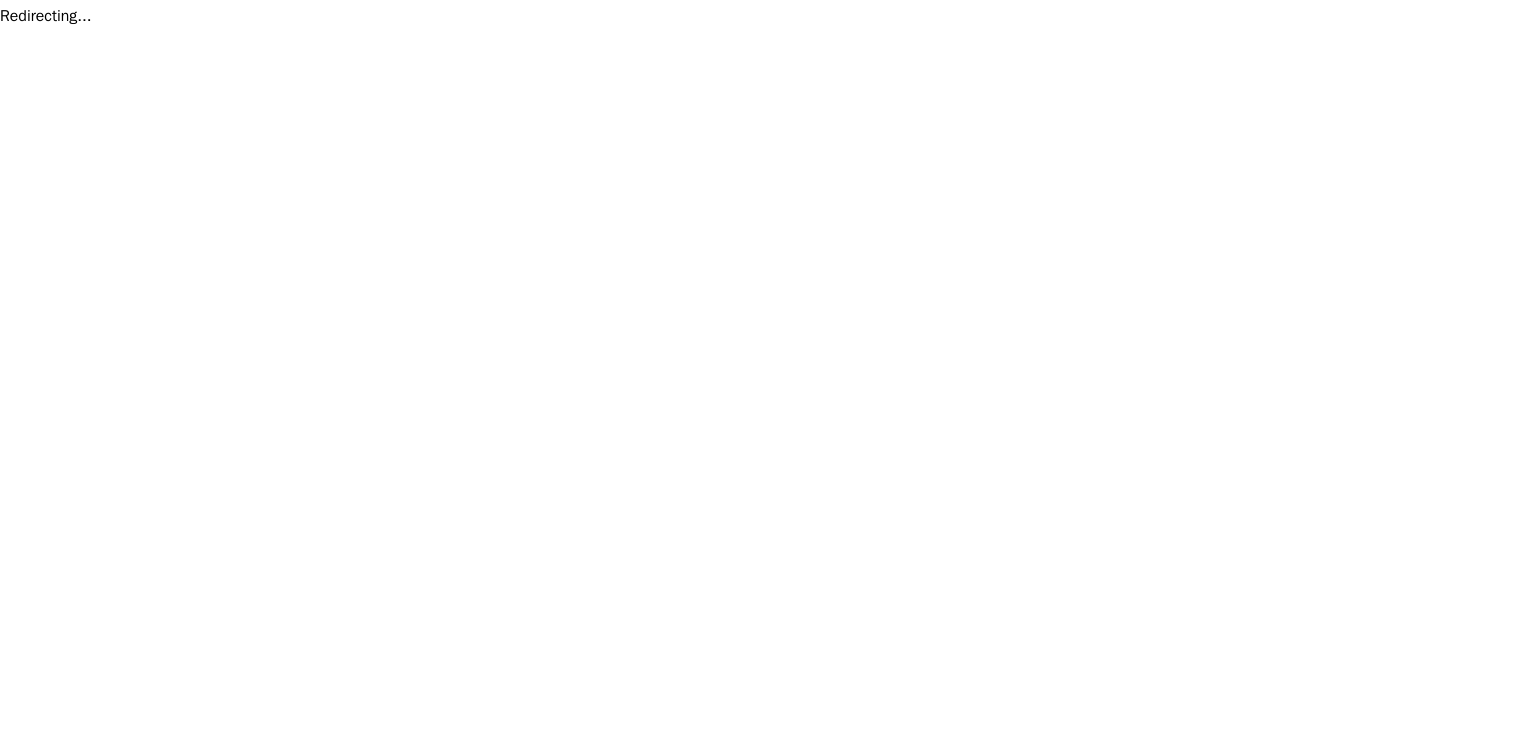 scroll, scrollTop: 0, scrollLeft: 0, axis: both 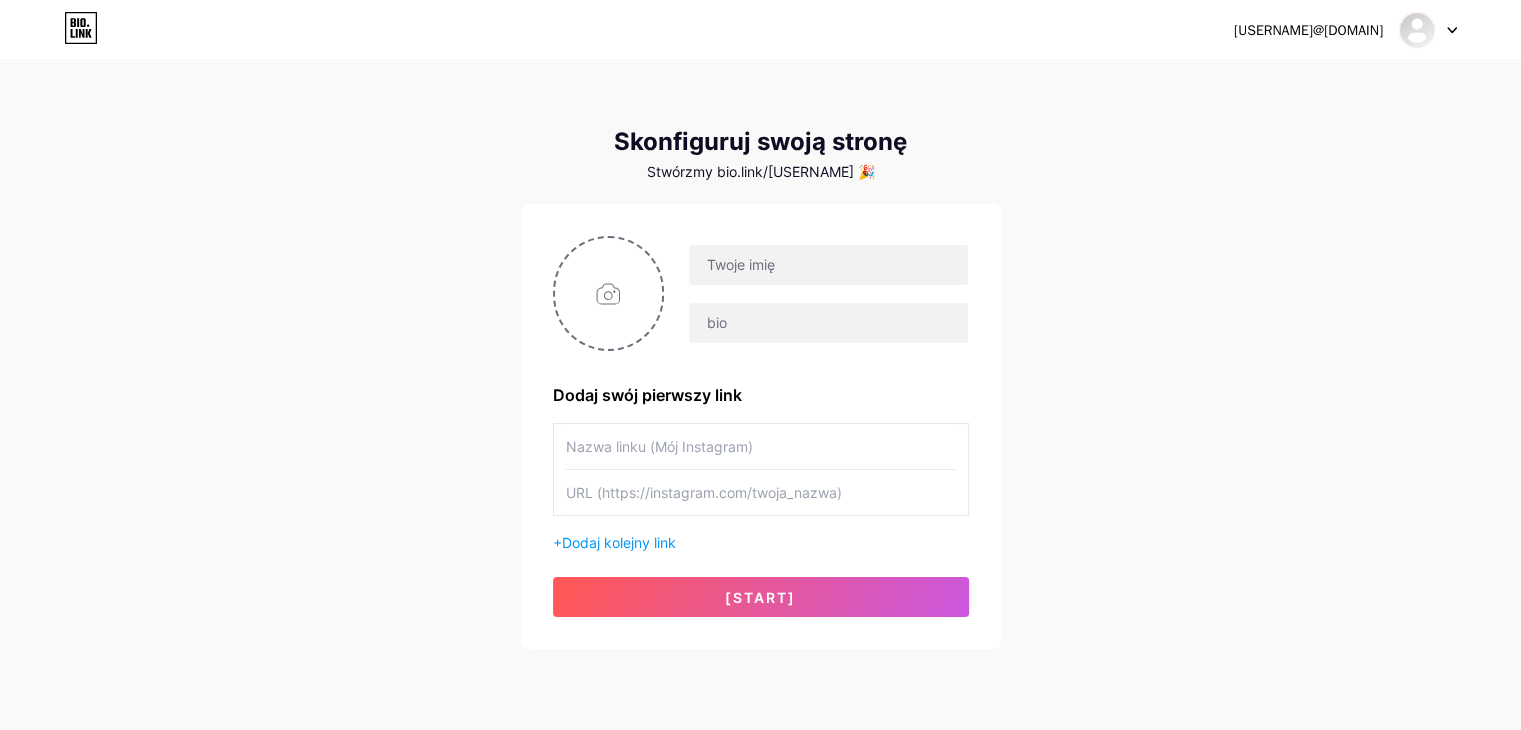 click at bounding box center (816, 294) 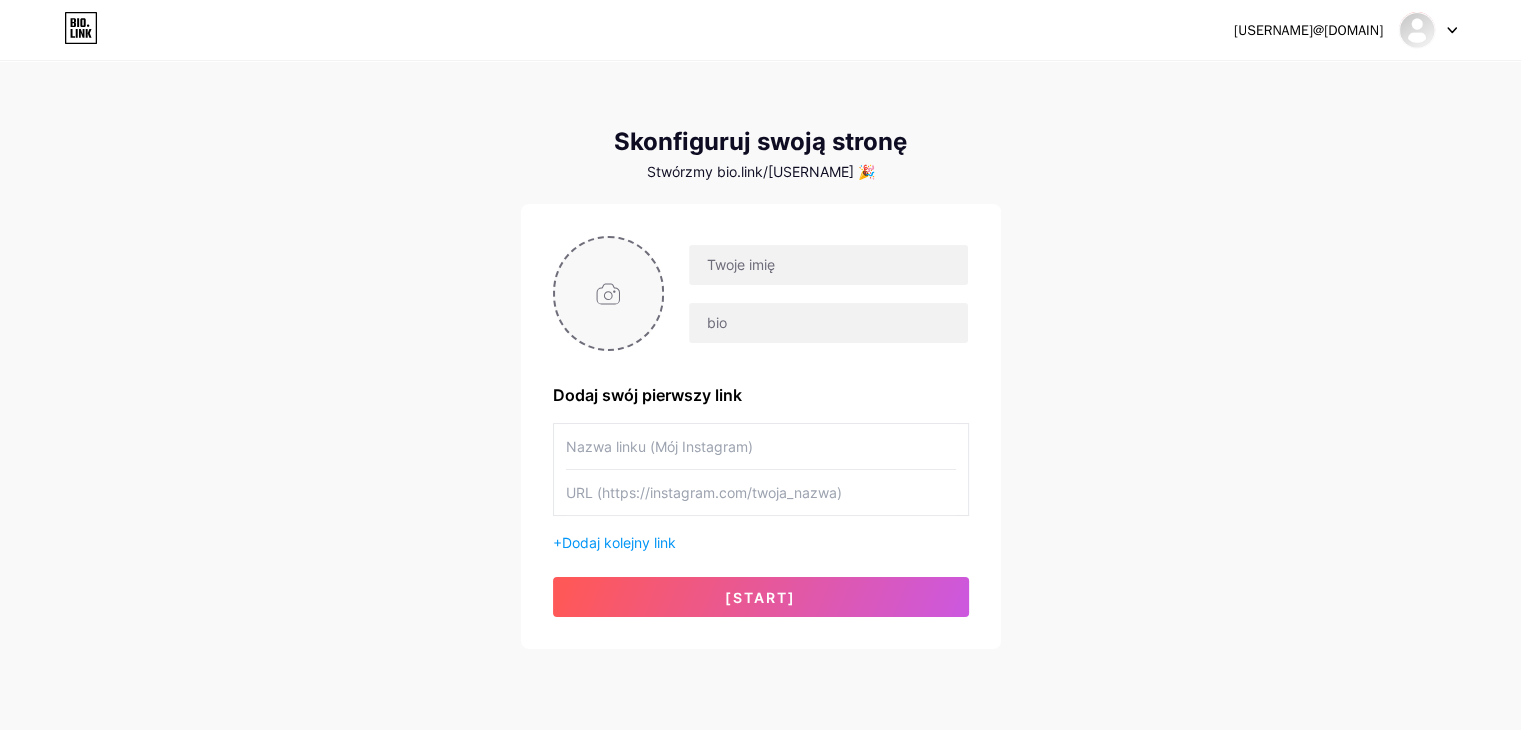 click at bounding box center [609, 293] 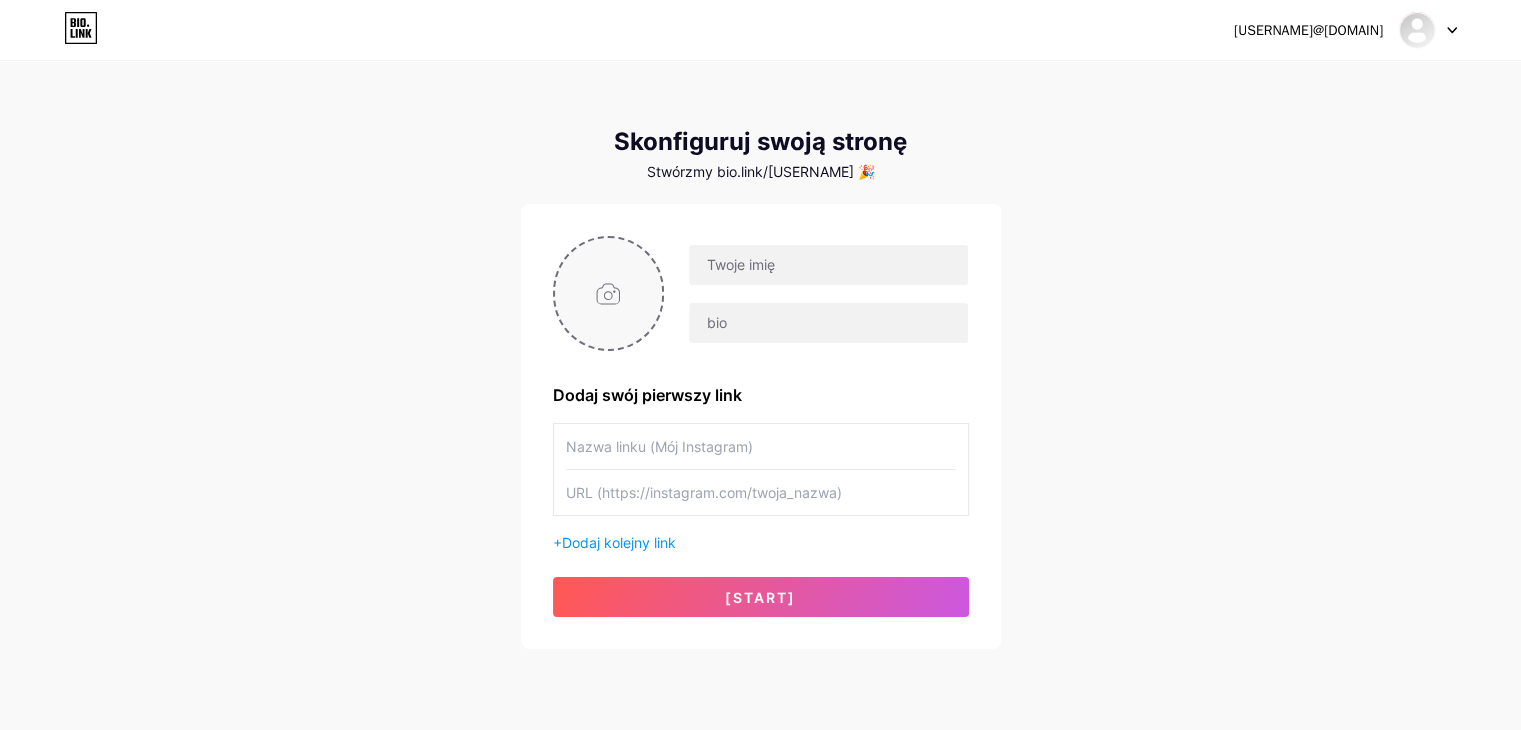 type on "C:\fakepath\[FILENAME]" 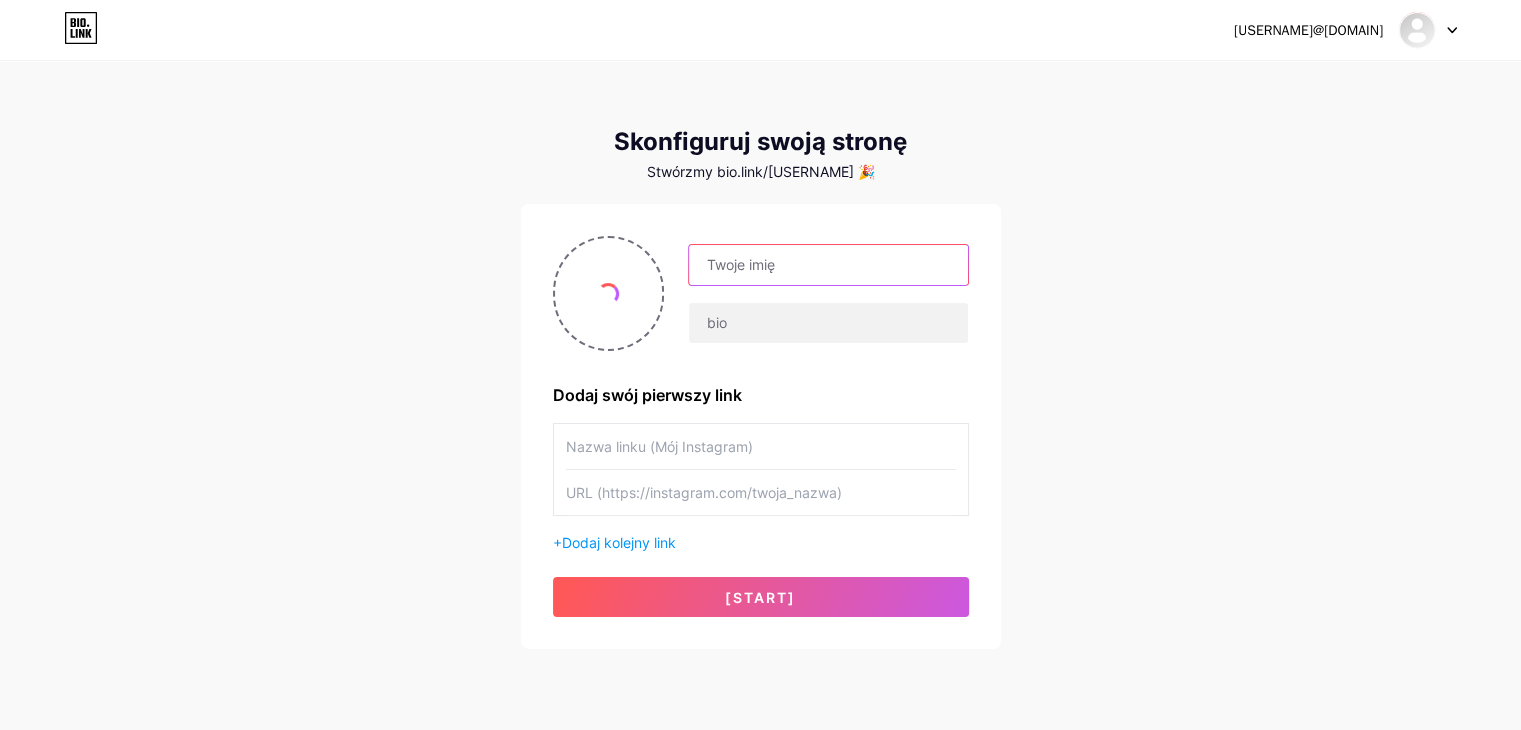 click at bounding box center [828, 265] 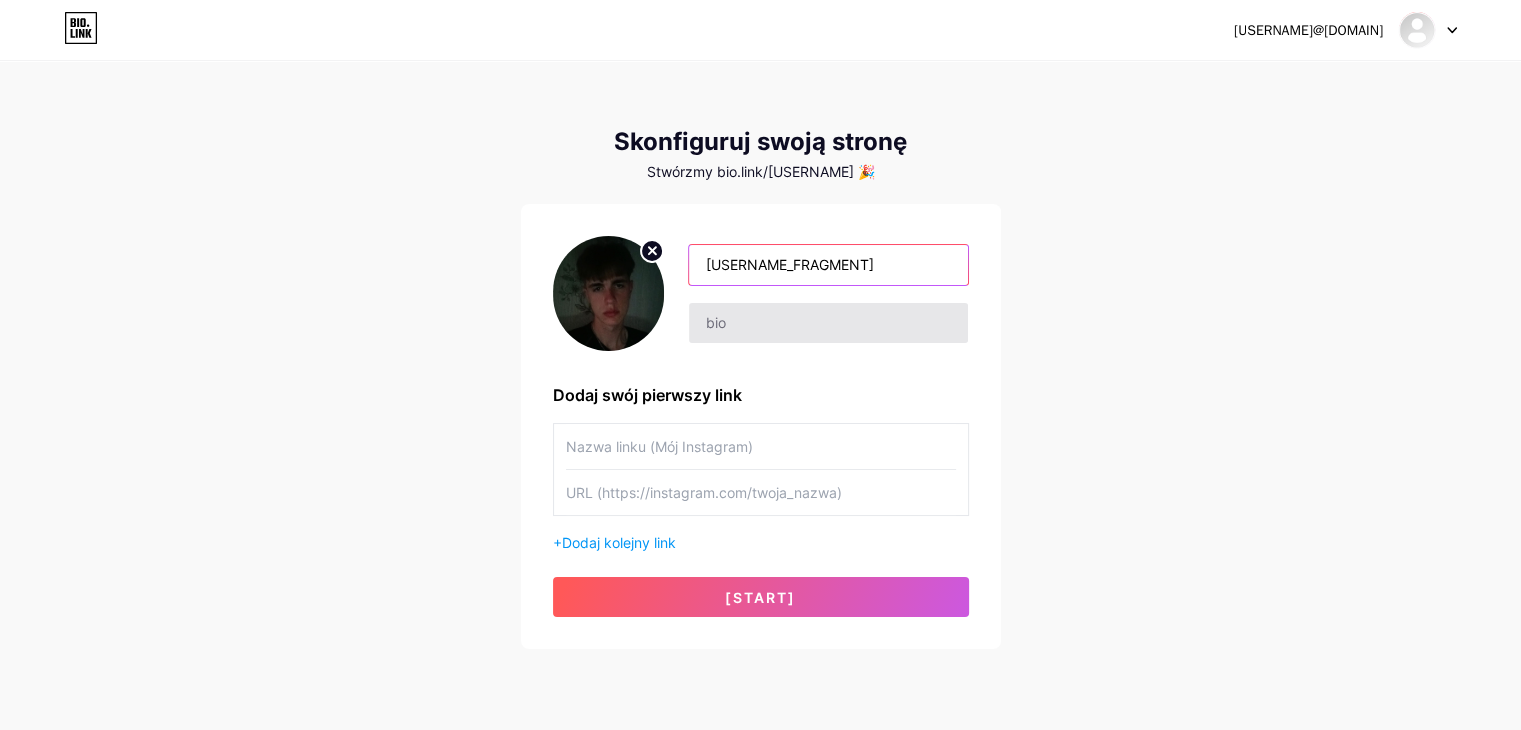 type on "[USERNAME_FRAGMENT]" 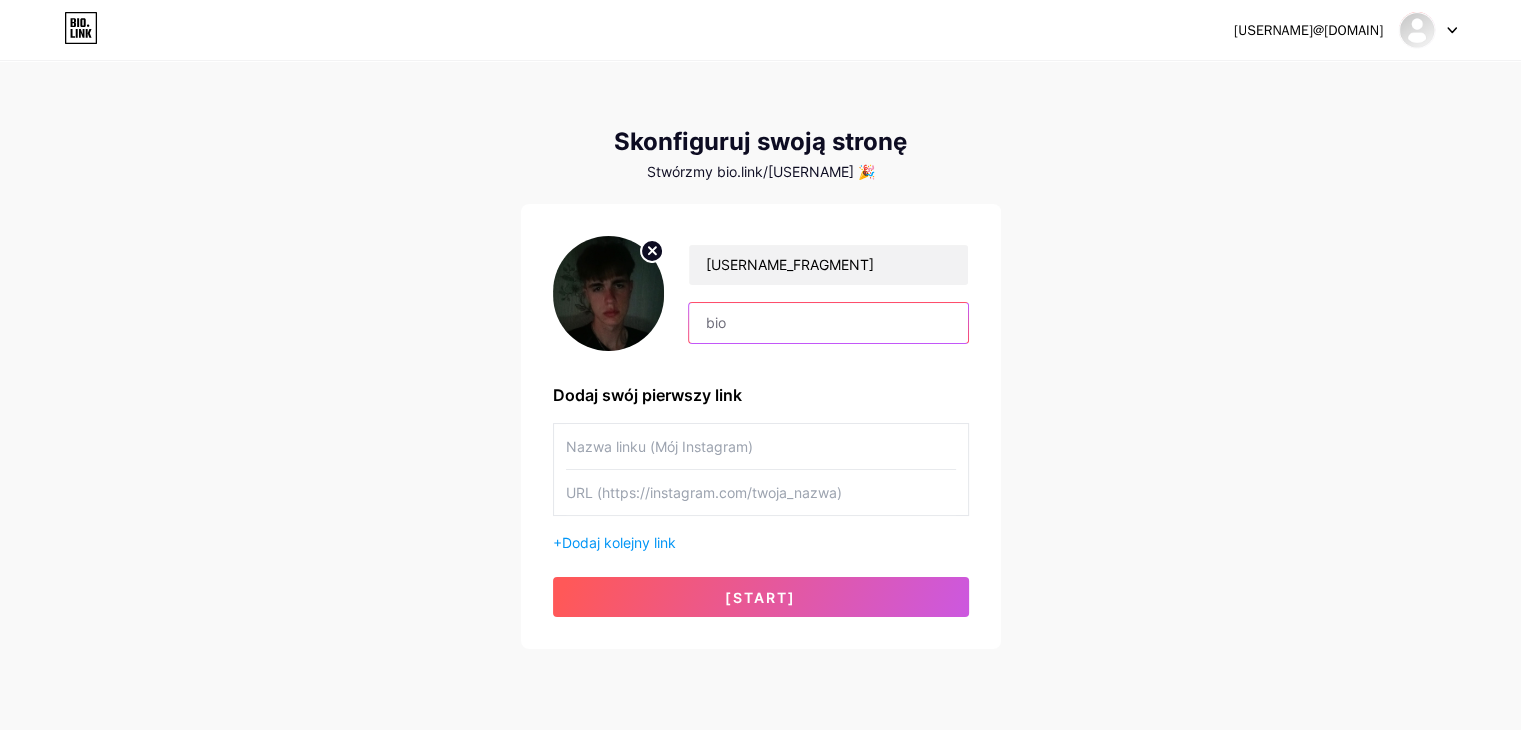 click at bounding box center [828, 323] 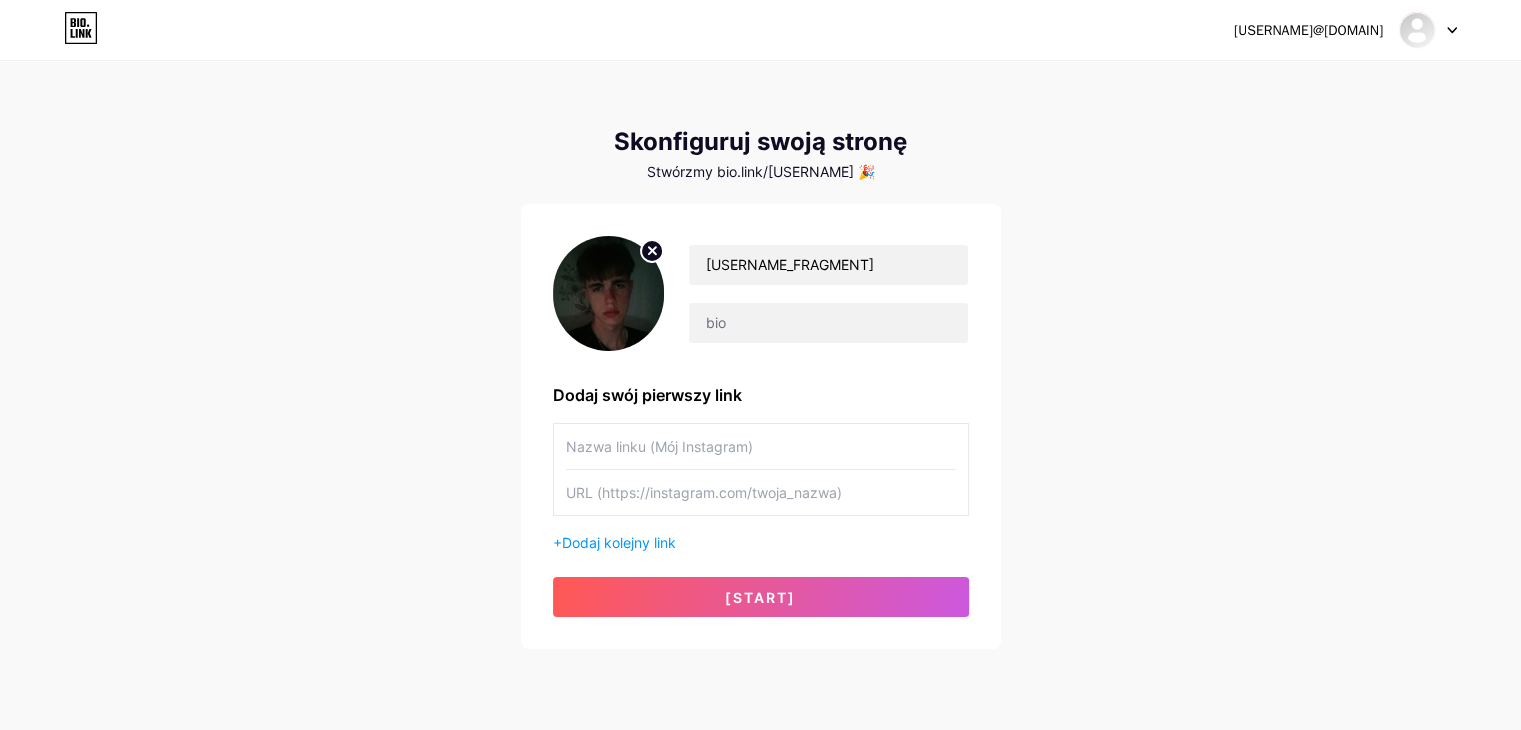 click at bounding box center (761, 446) 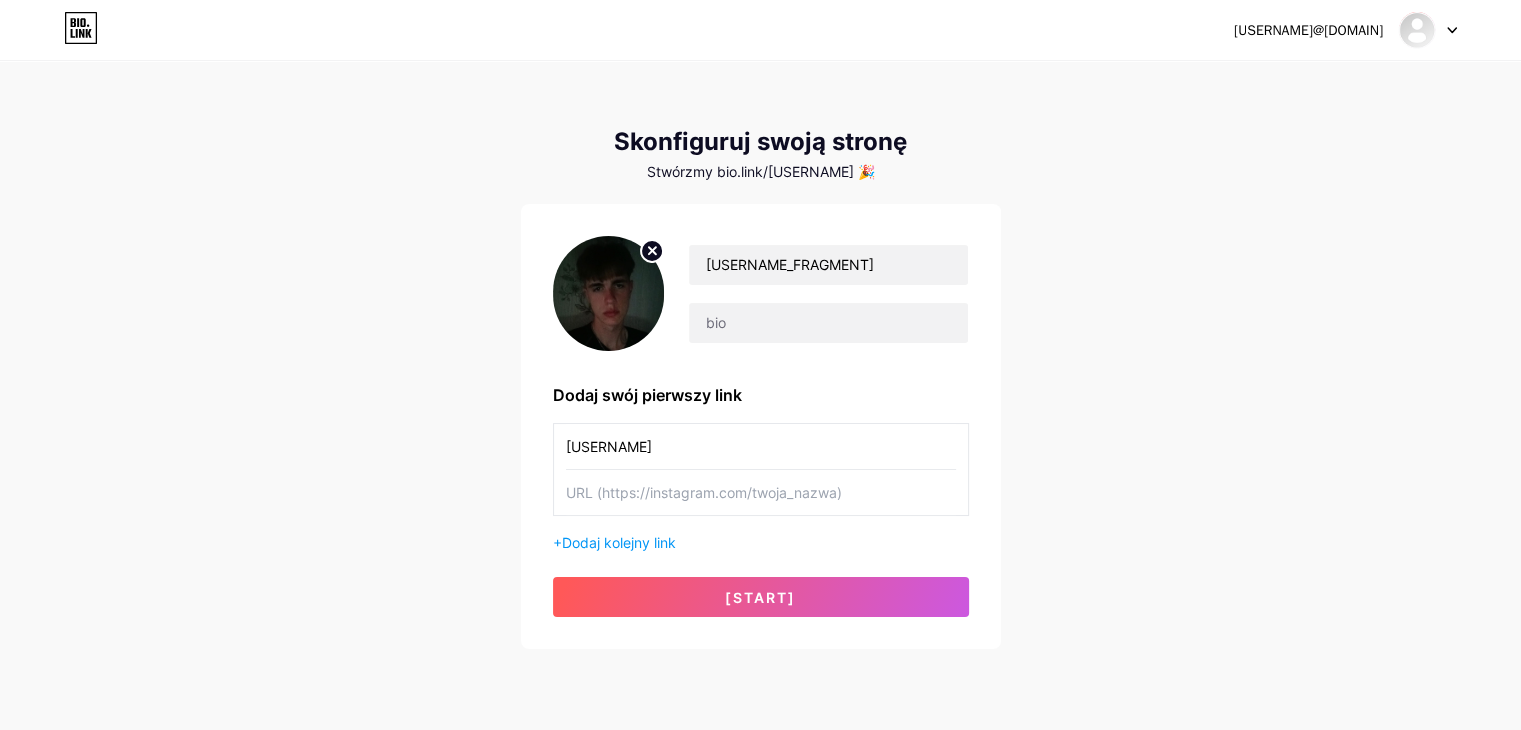 type on "[USERNAME]" 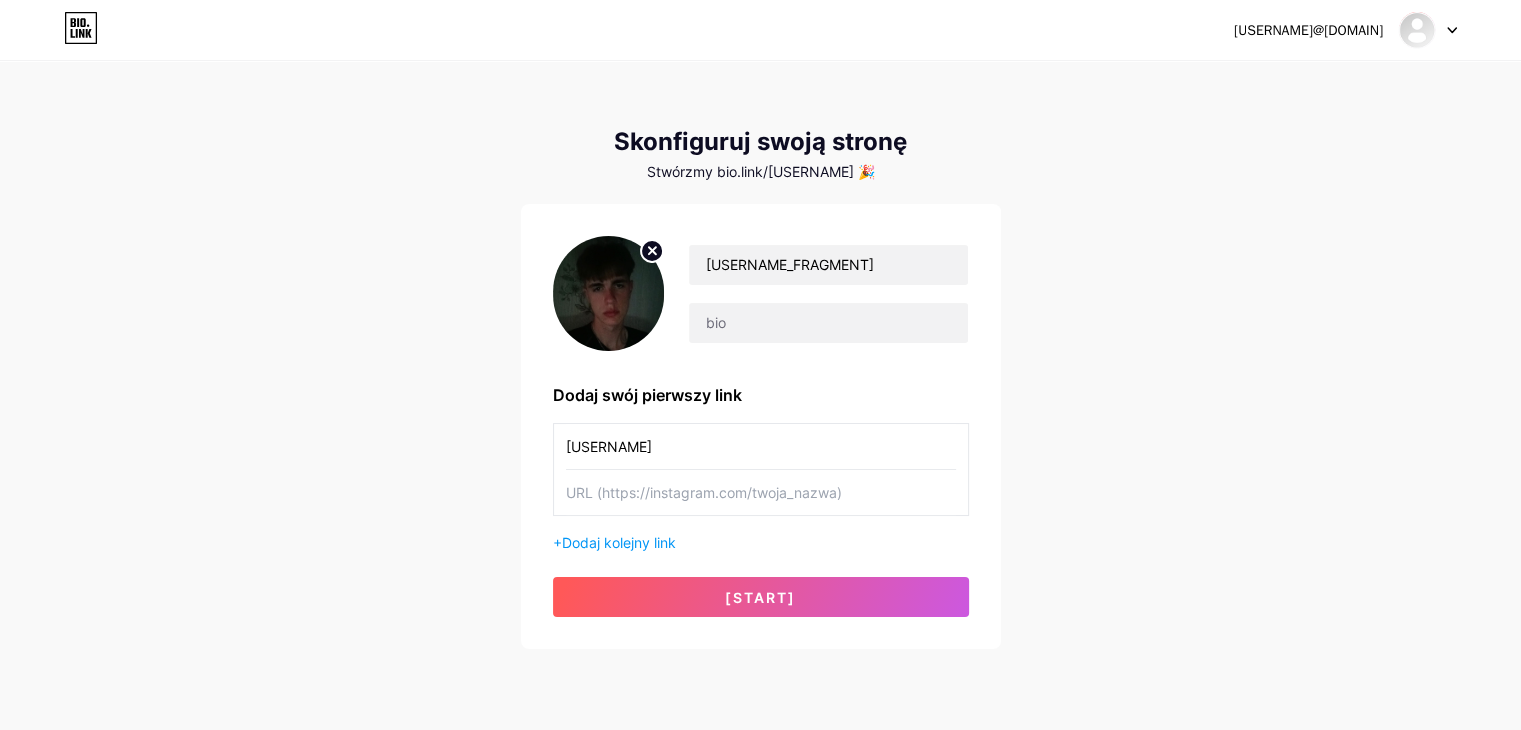 click at bounding box center [761, 446] 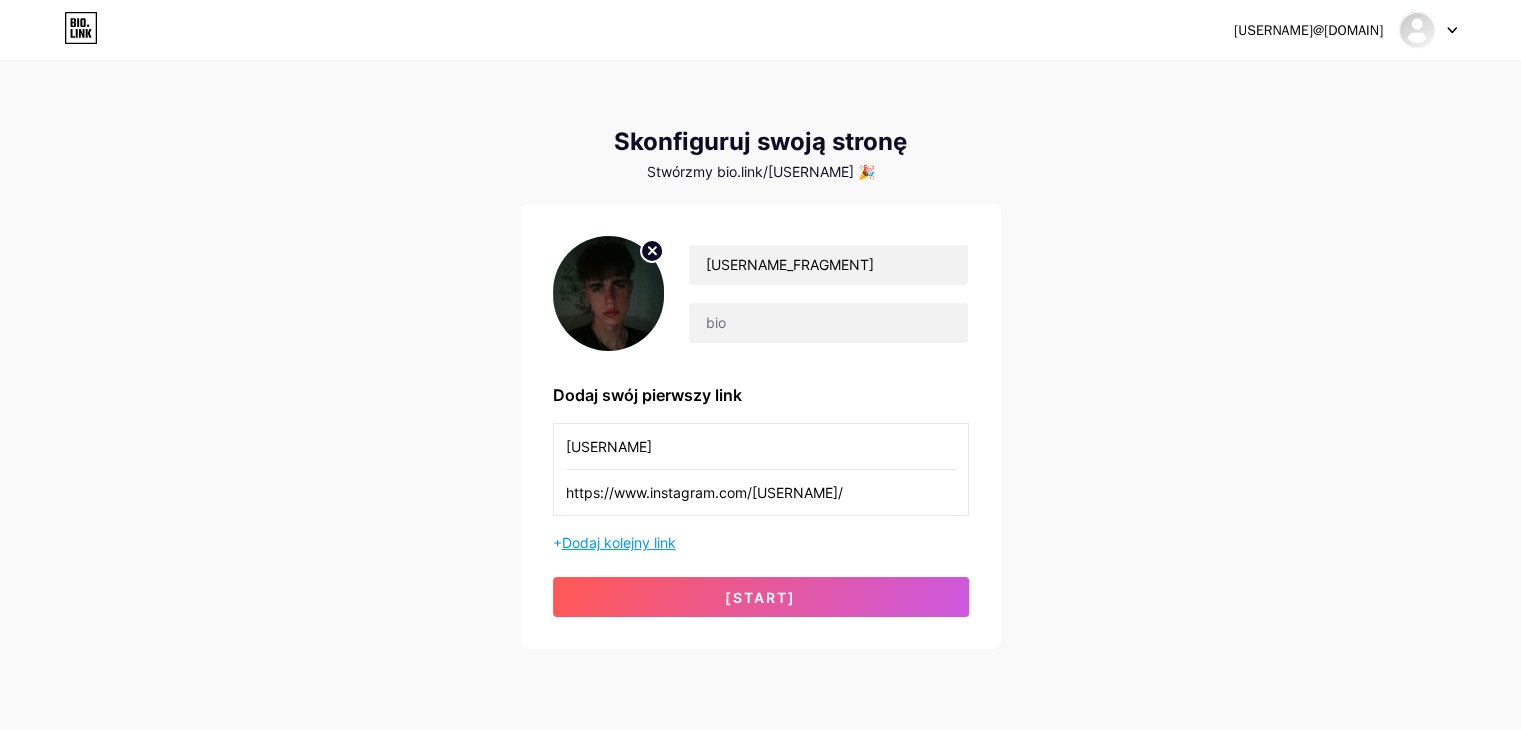 type on "https://www.instagram.com/[USERNAME]/" 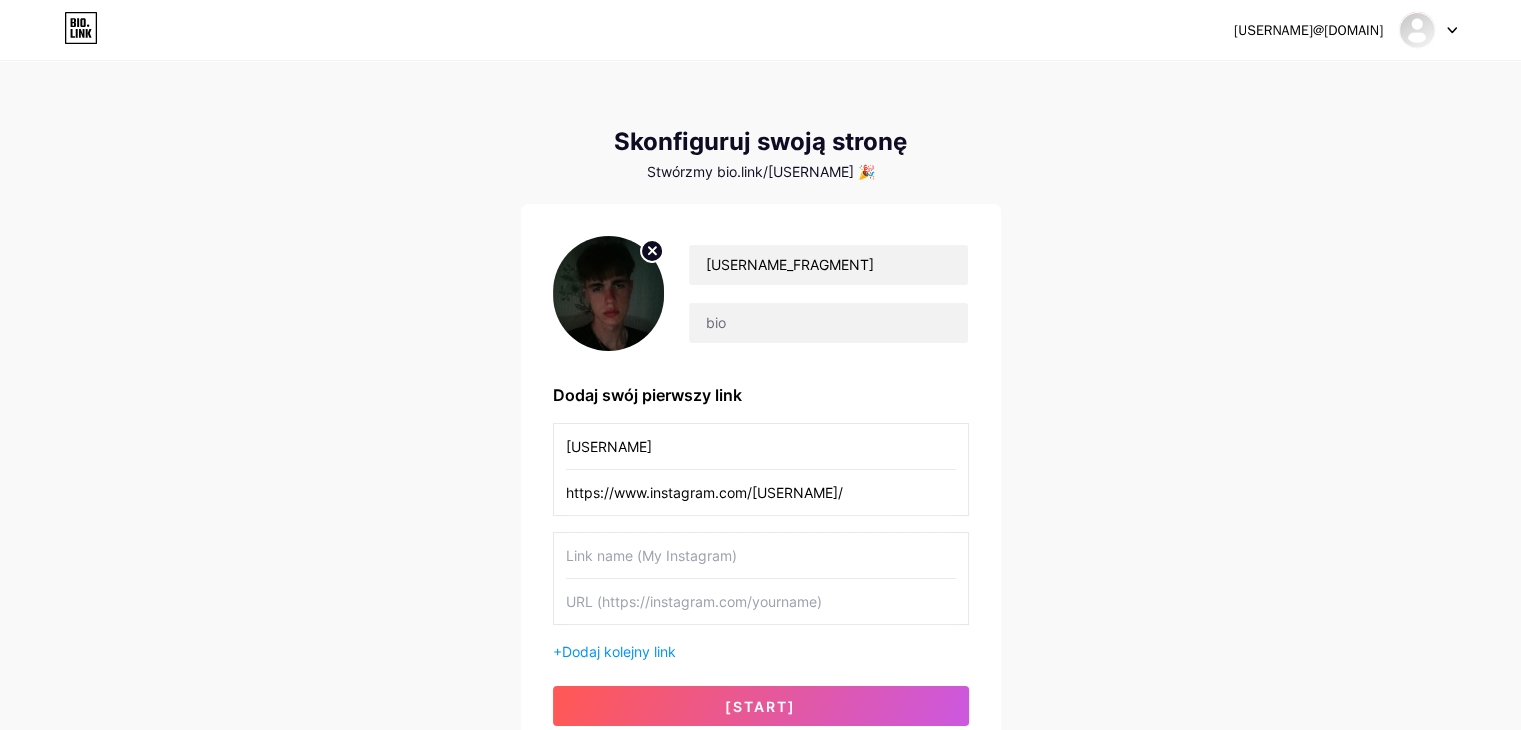 scroll, scrollTop: 100, scrollLeft: 0, axis: vertical 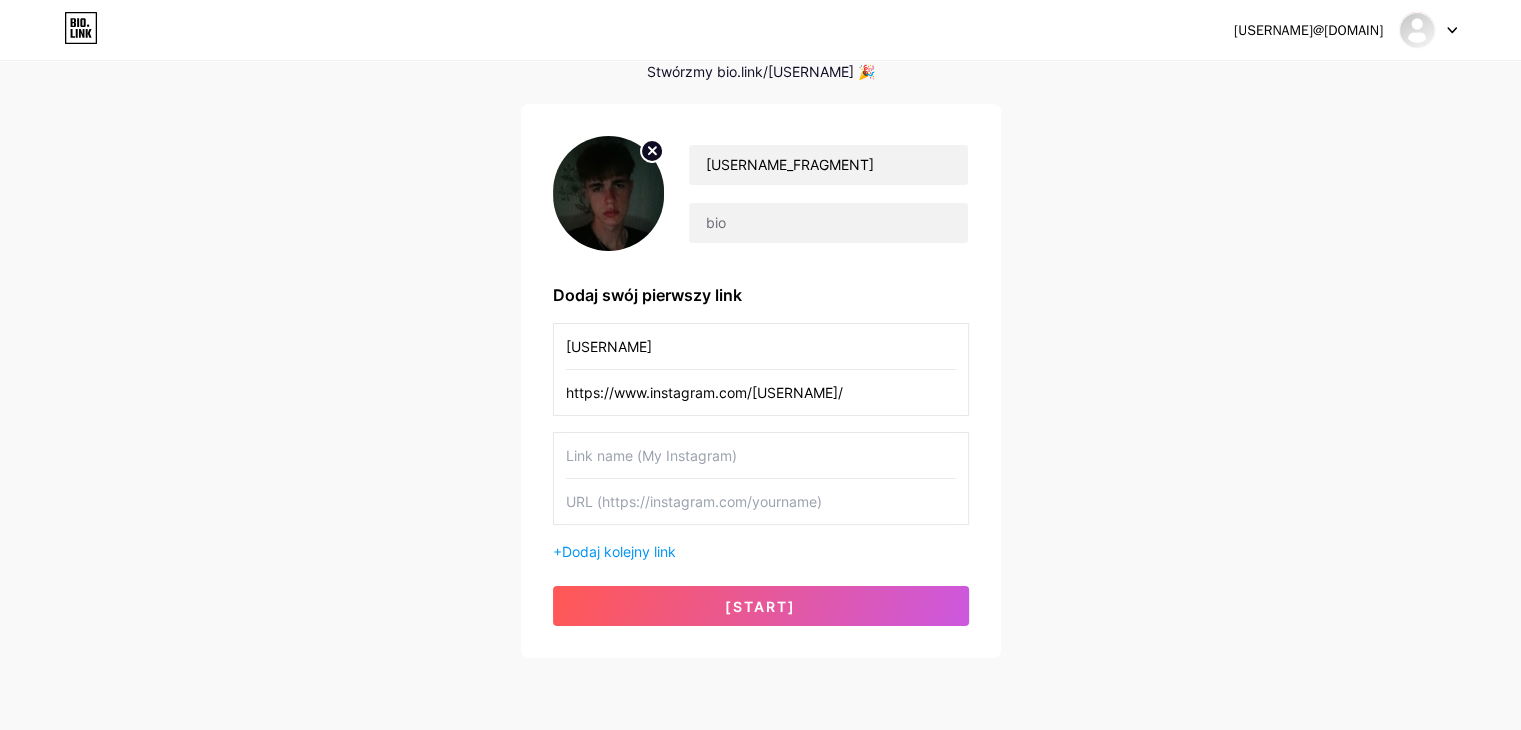 click at bounding box center (761, 346) 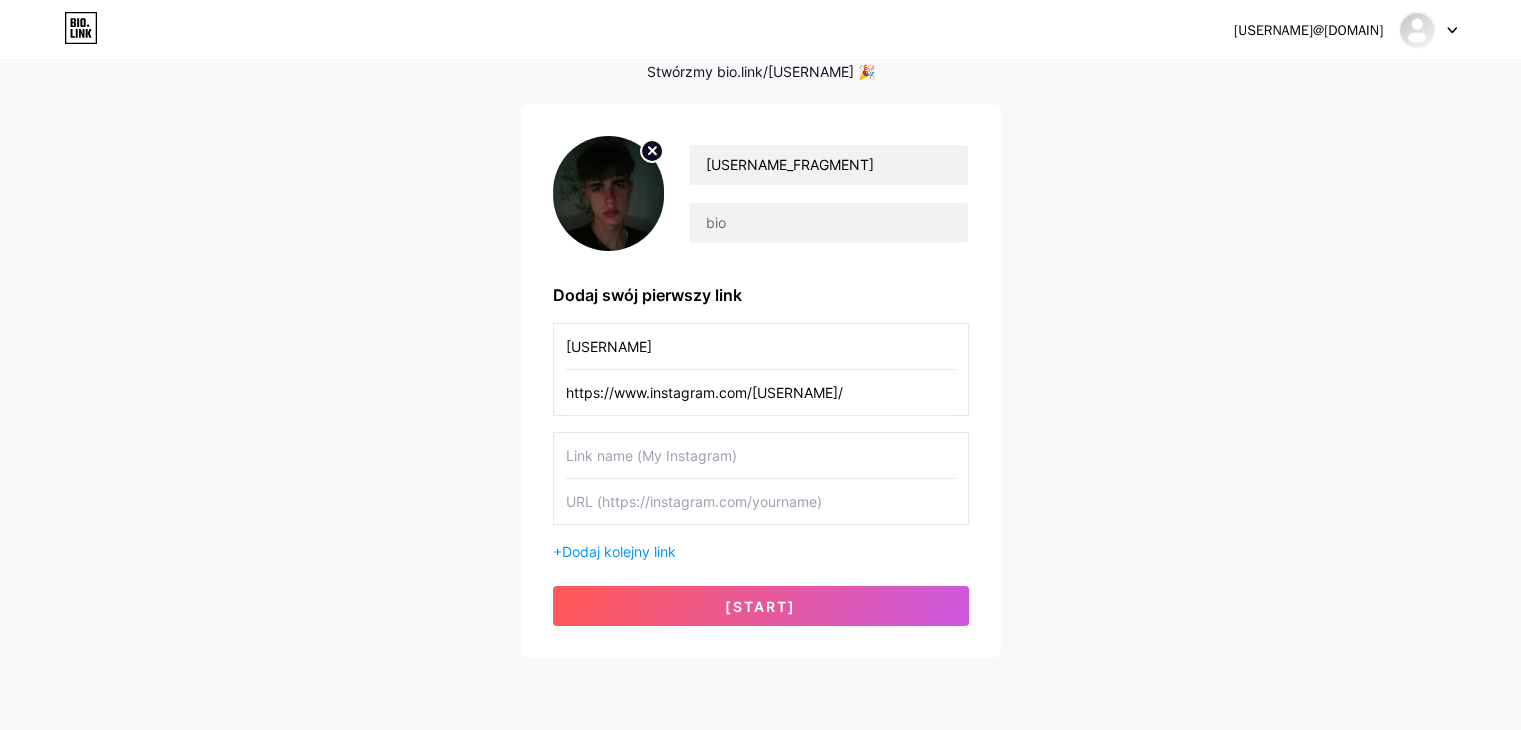 click at bounding box center [761, 346] 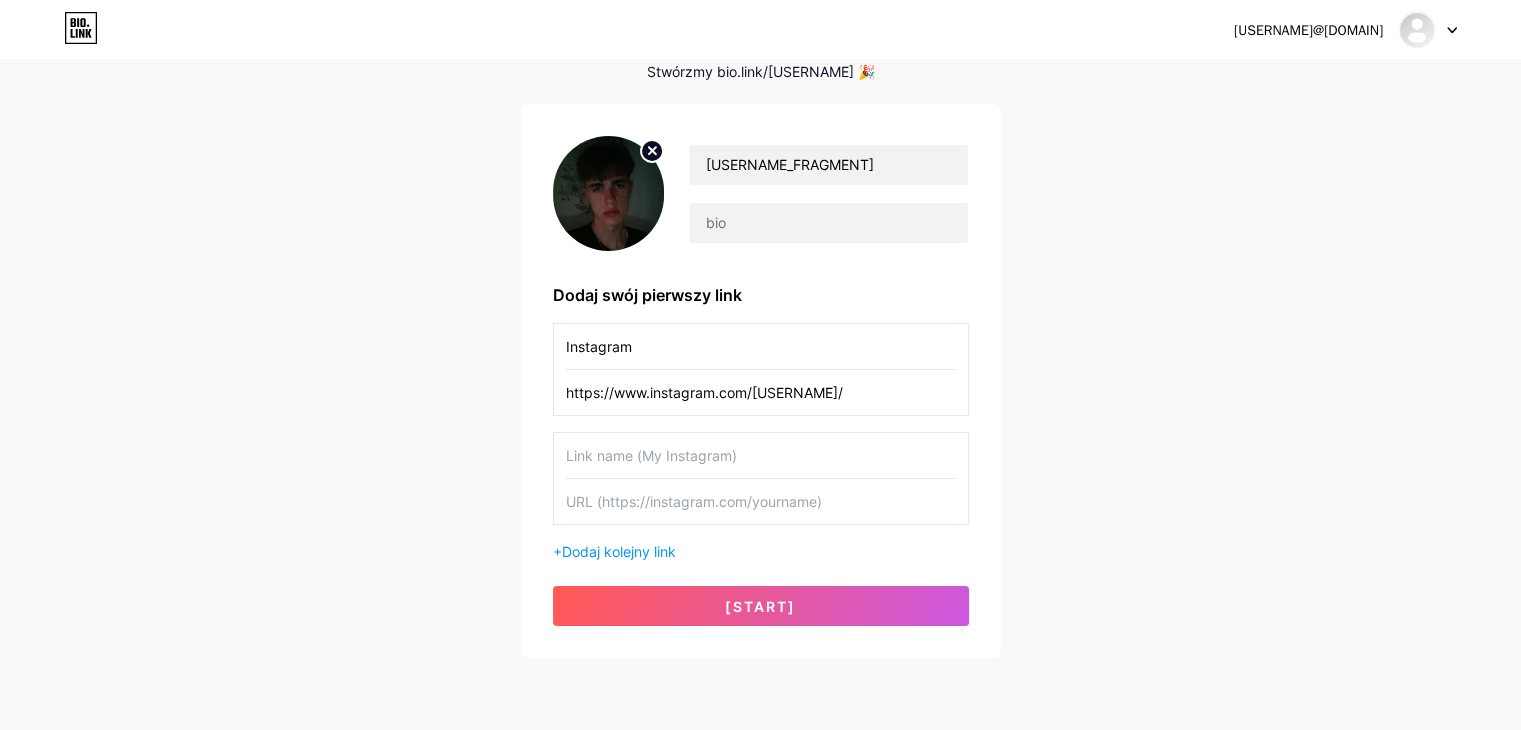 type on "Instagram" 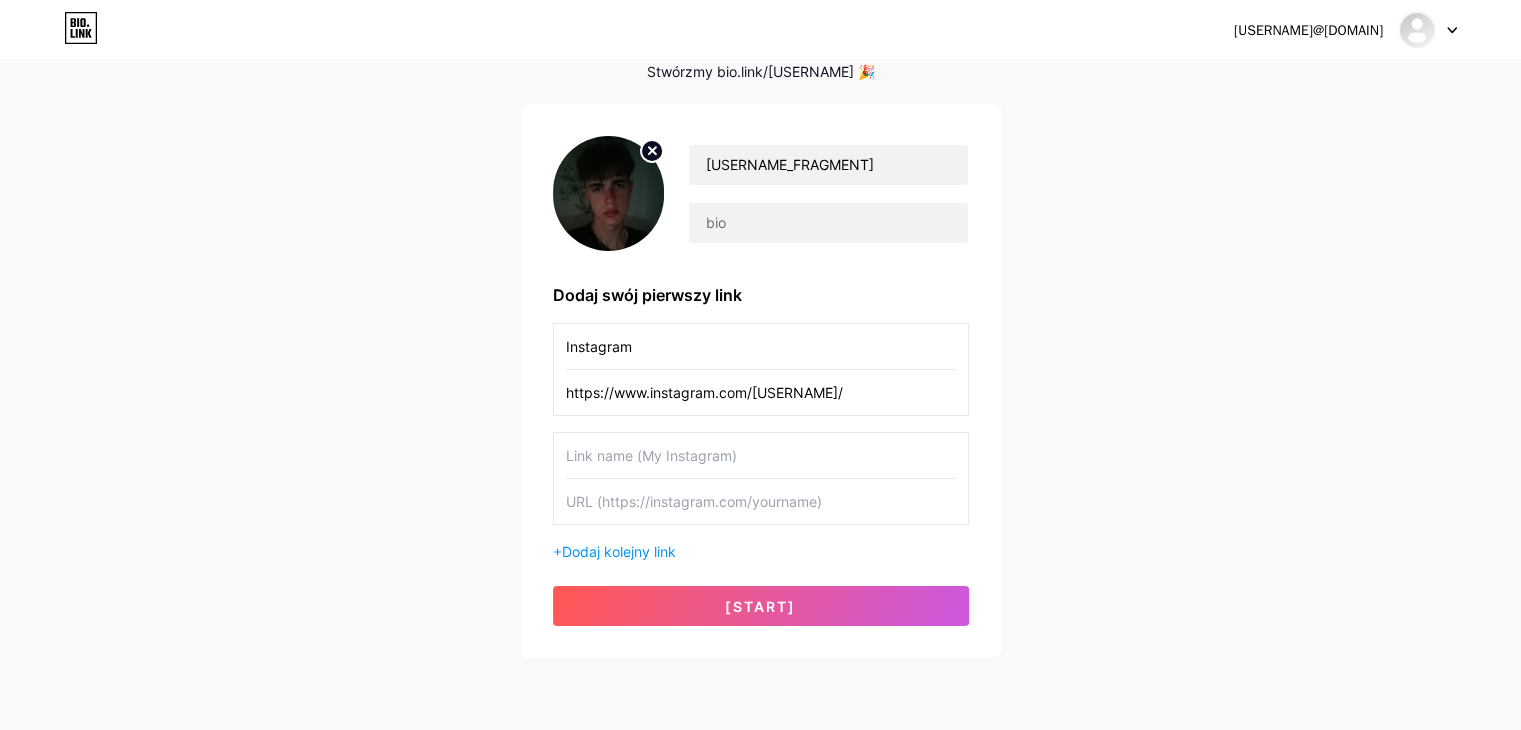 click at bounding box center (761, 346) 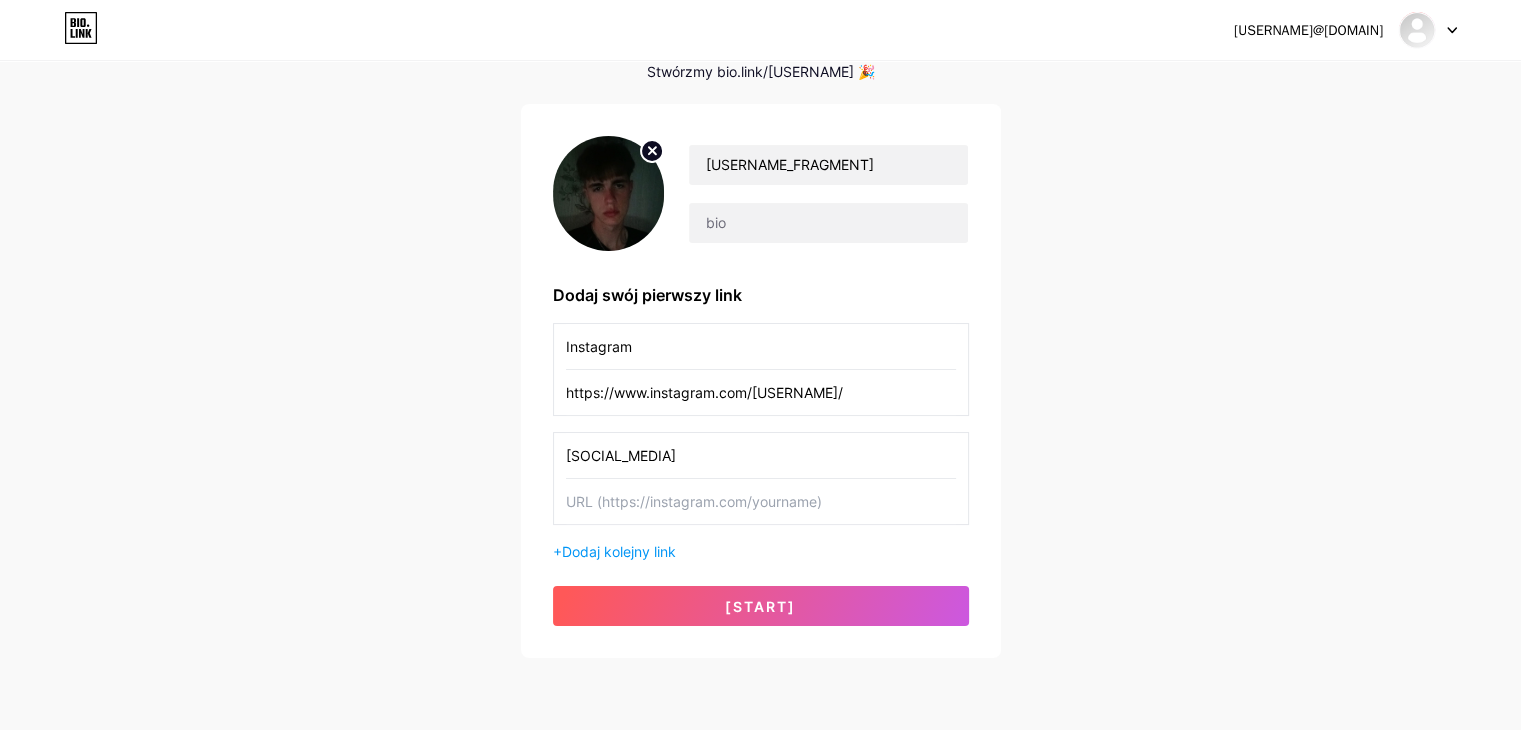 type on "[SOCIAL_MEDIA]" 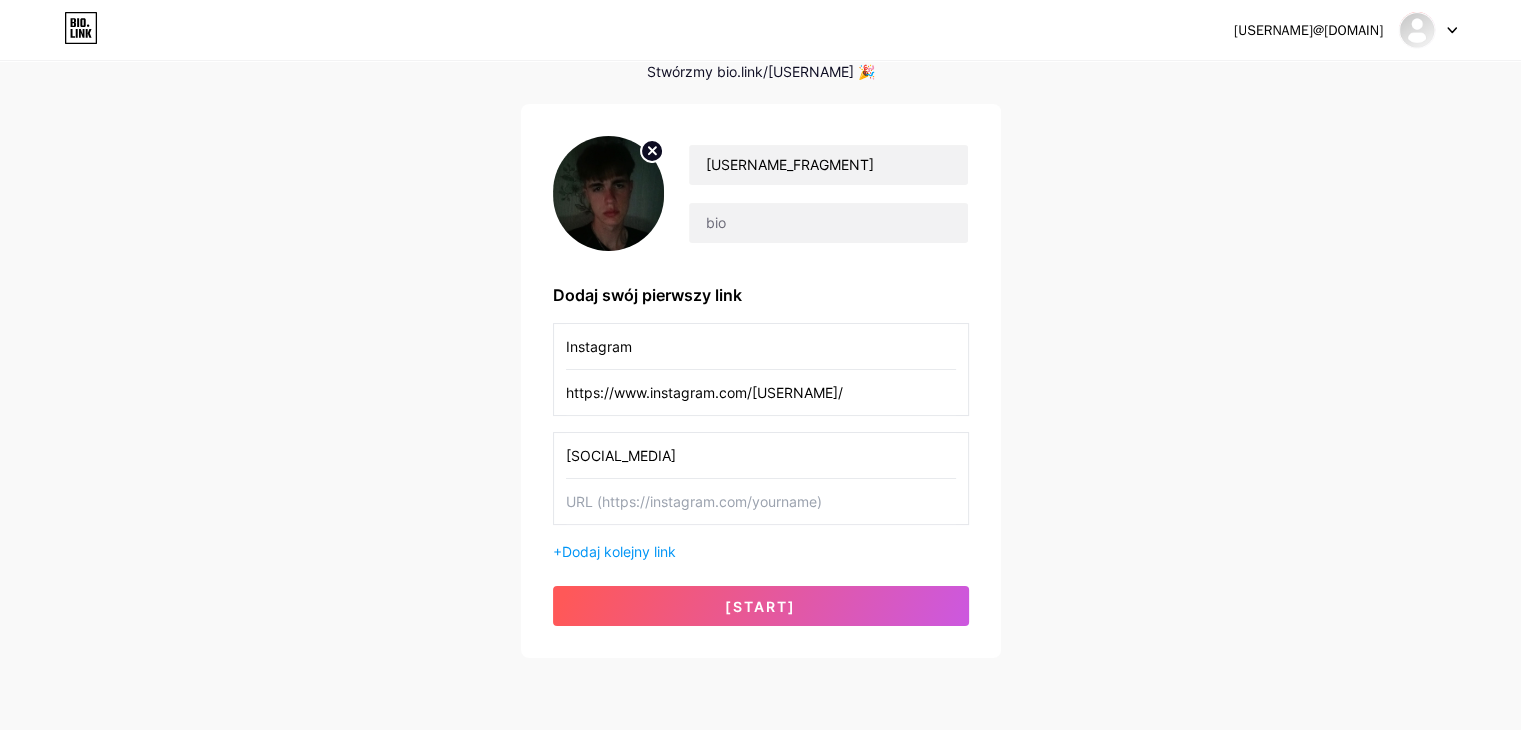 click at bounding box center [761, 346] 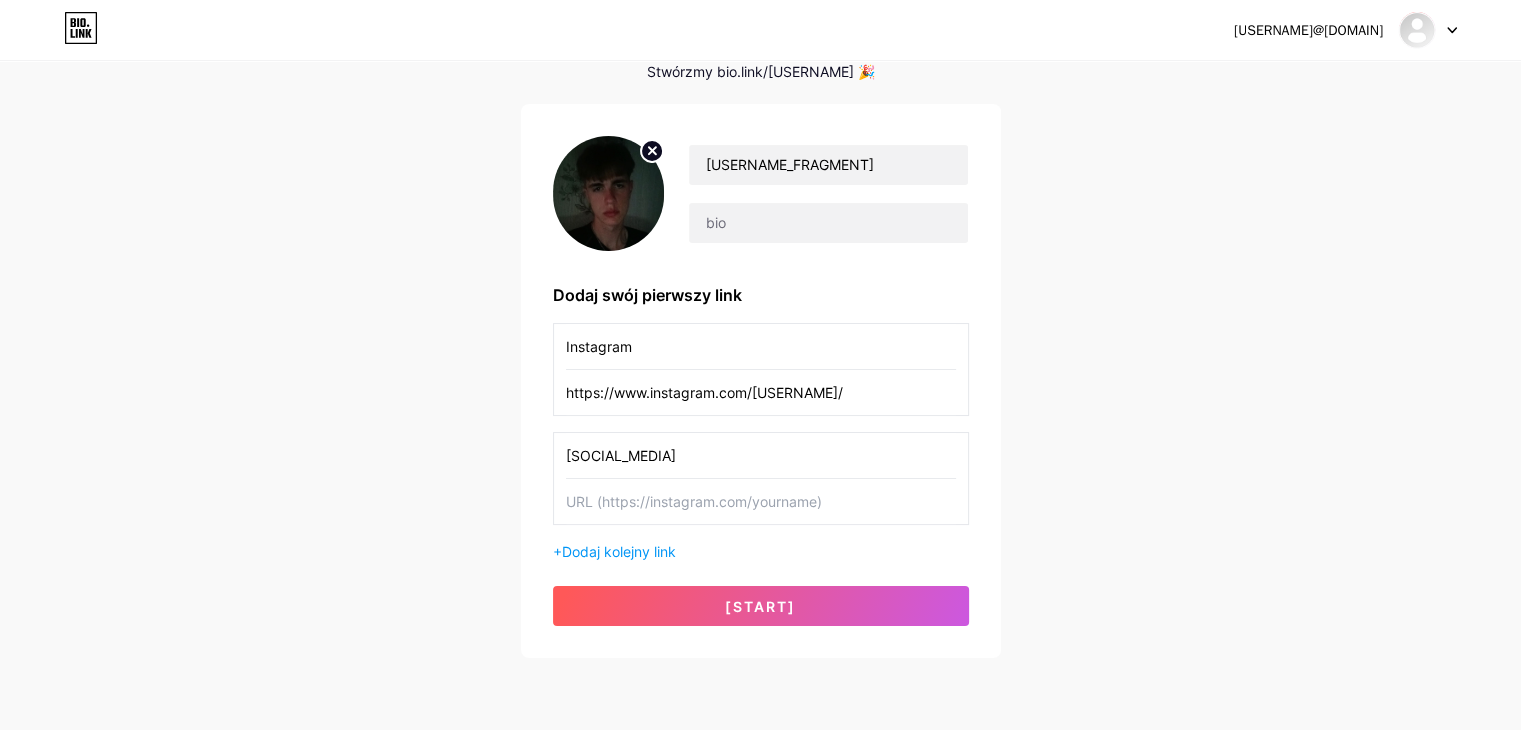 paste on "https://www.tiktok.com/@[USERNAME]" 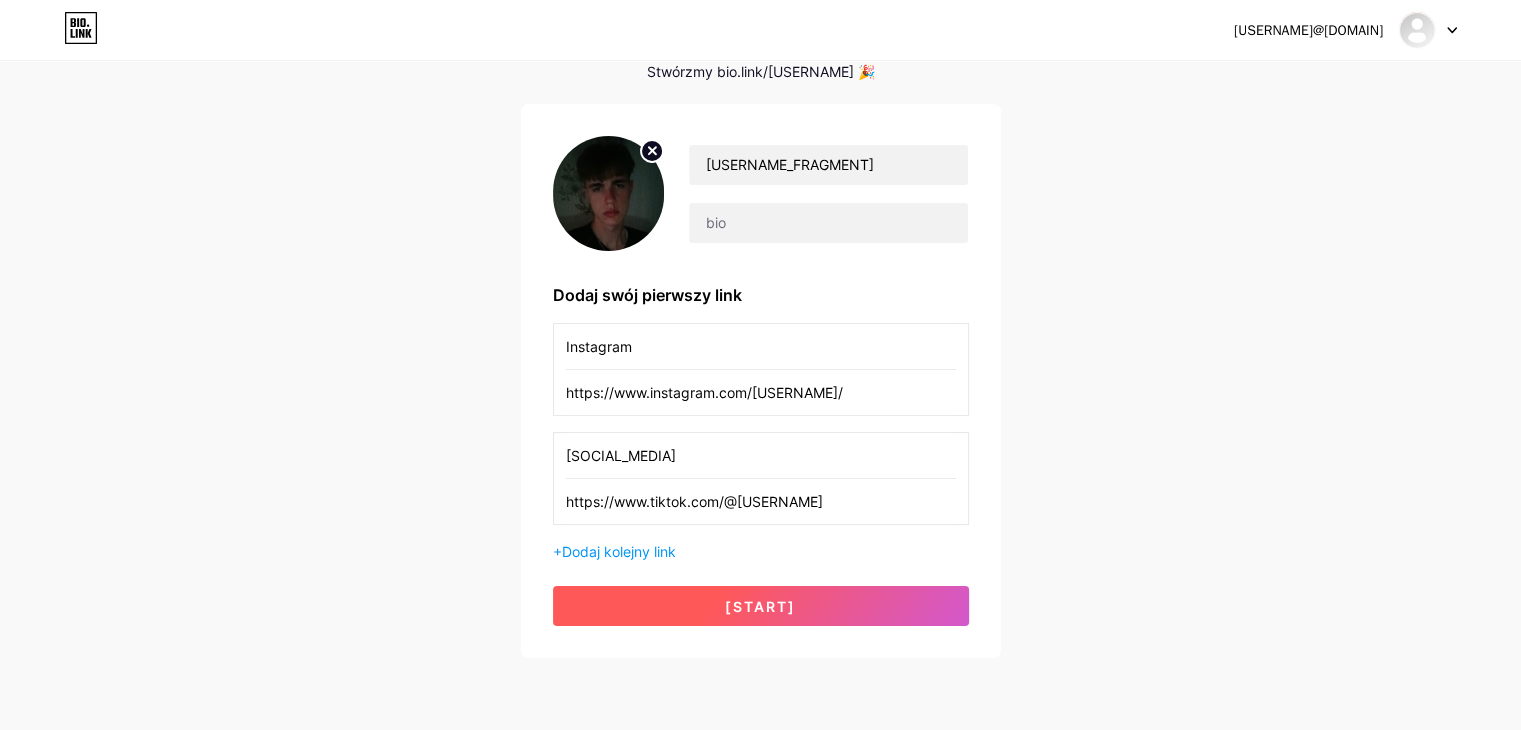 type on "https://www.tiktok.com/@[USERNAME]" 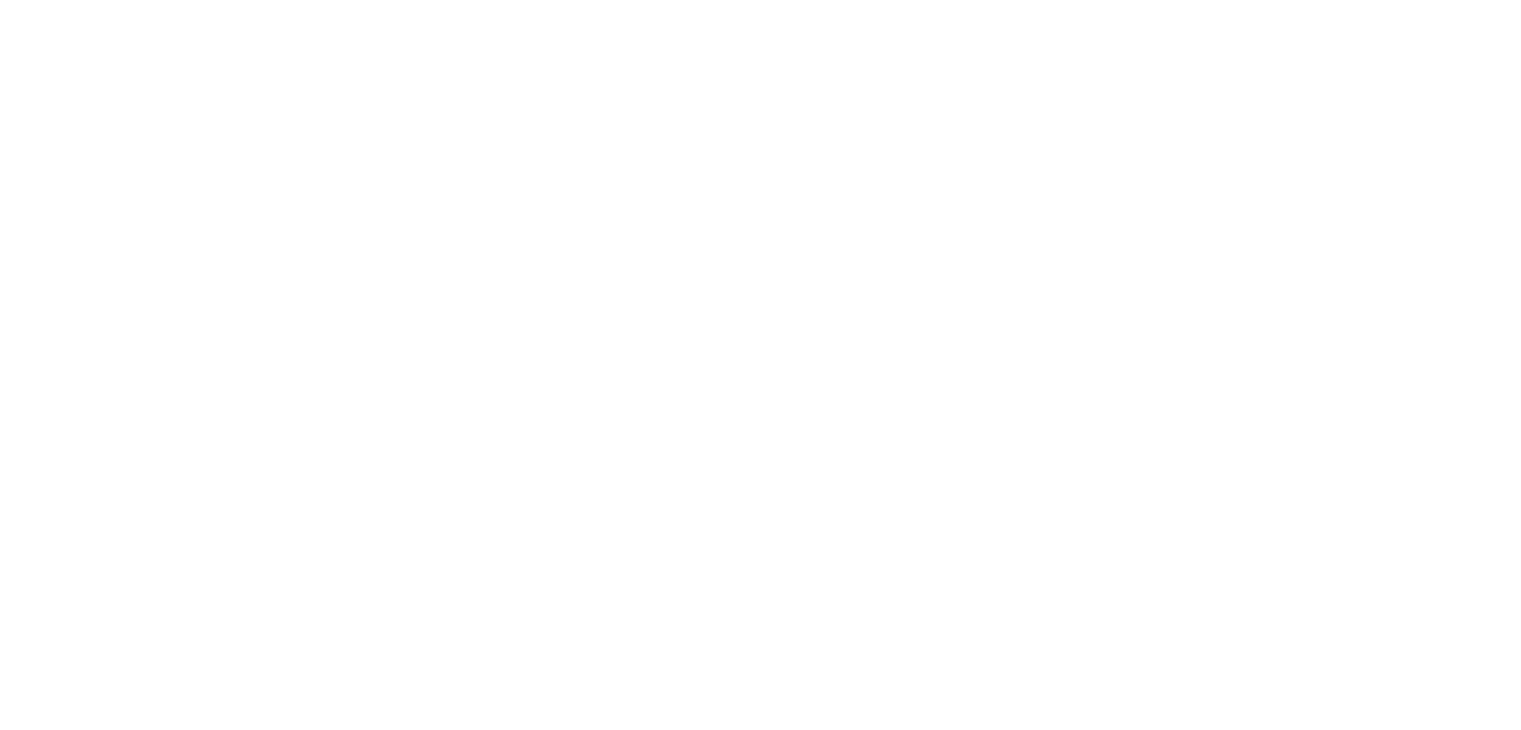 scroll, scrollTop: 0, scrollLeft: 0, axis: both 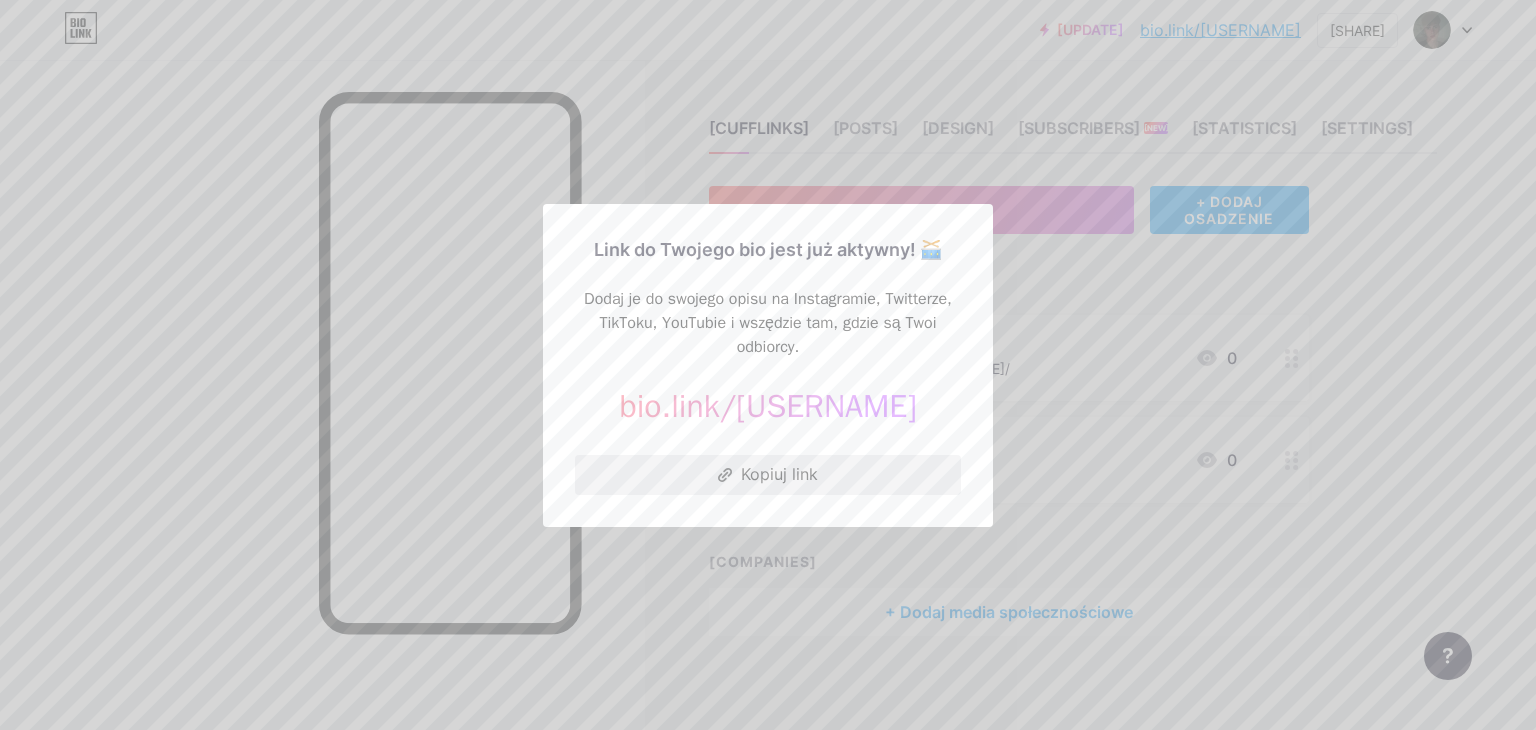 click on "Kopiuj link" at bounding box center (768, 475) 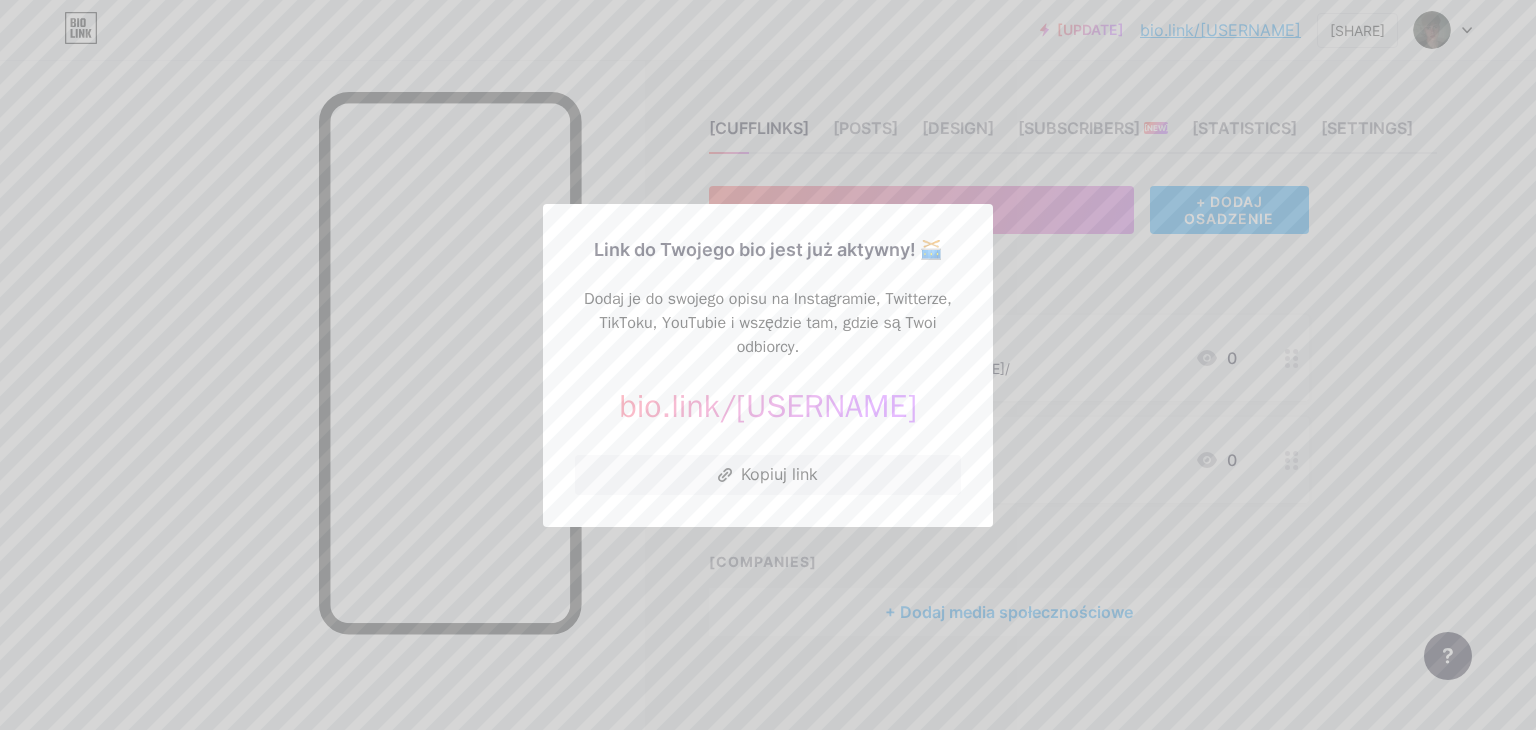 click at bounding box center (768, 365) 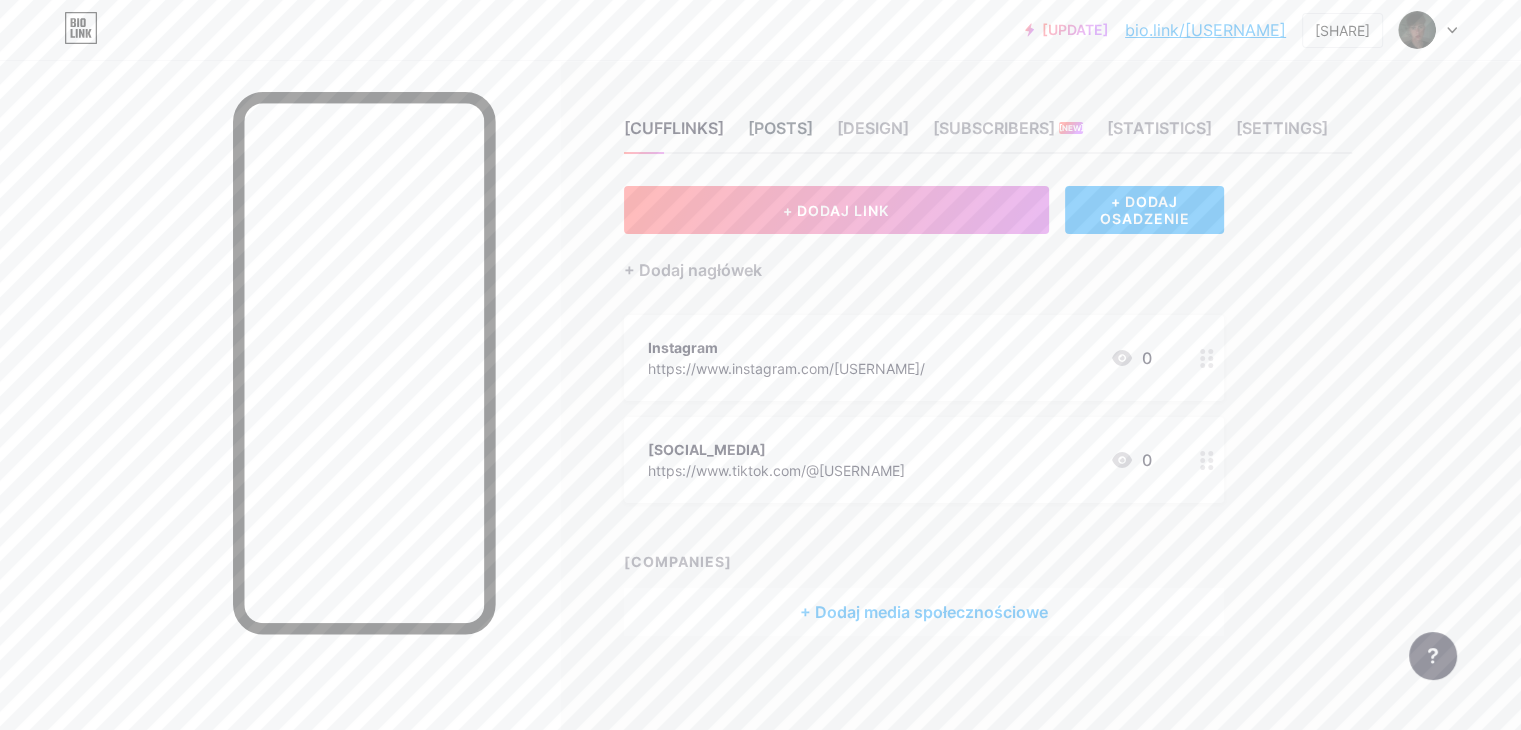 click on "[POSTS]" at bounding box center [780, 128] 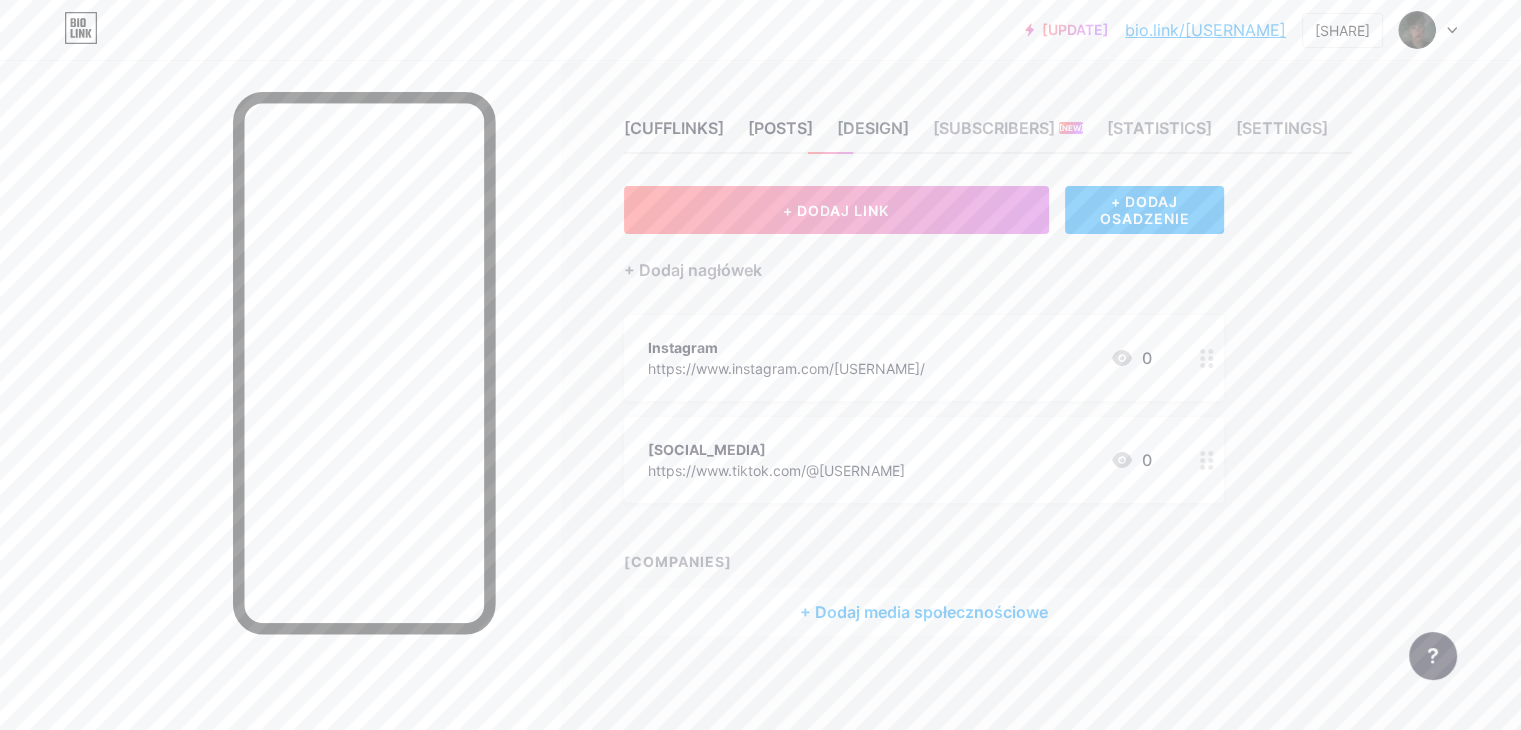click on "[DESIGN]" at bounding box center (873, 128) 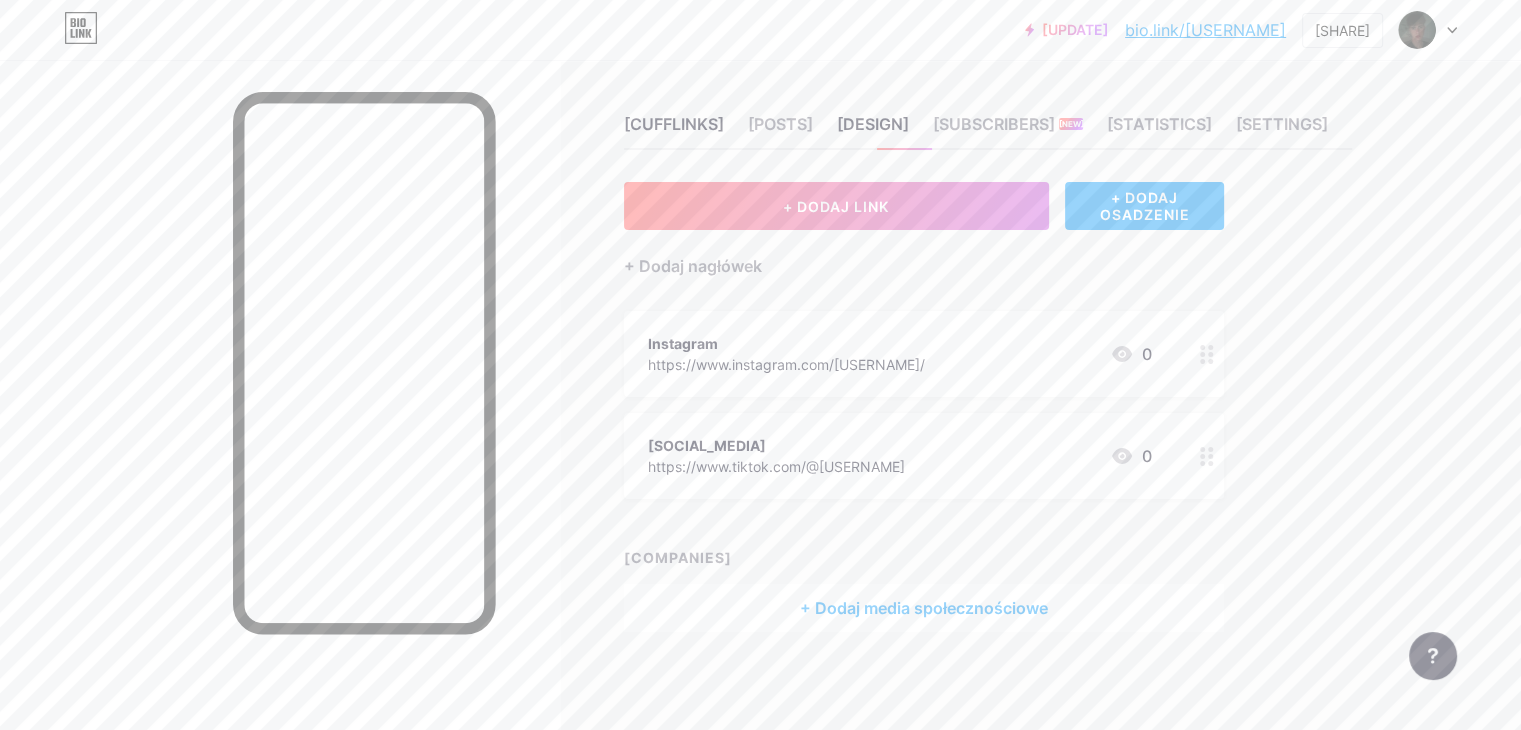 scroll, scrollTop: 0, scrollLeft: 0, axis: both 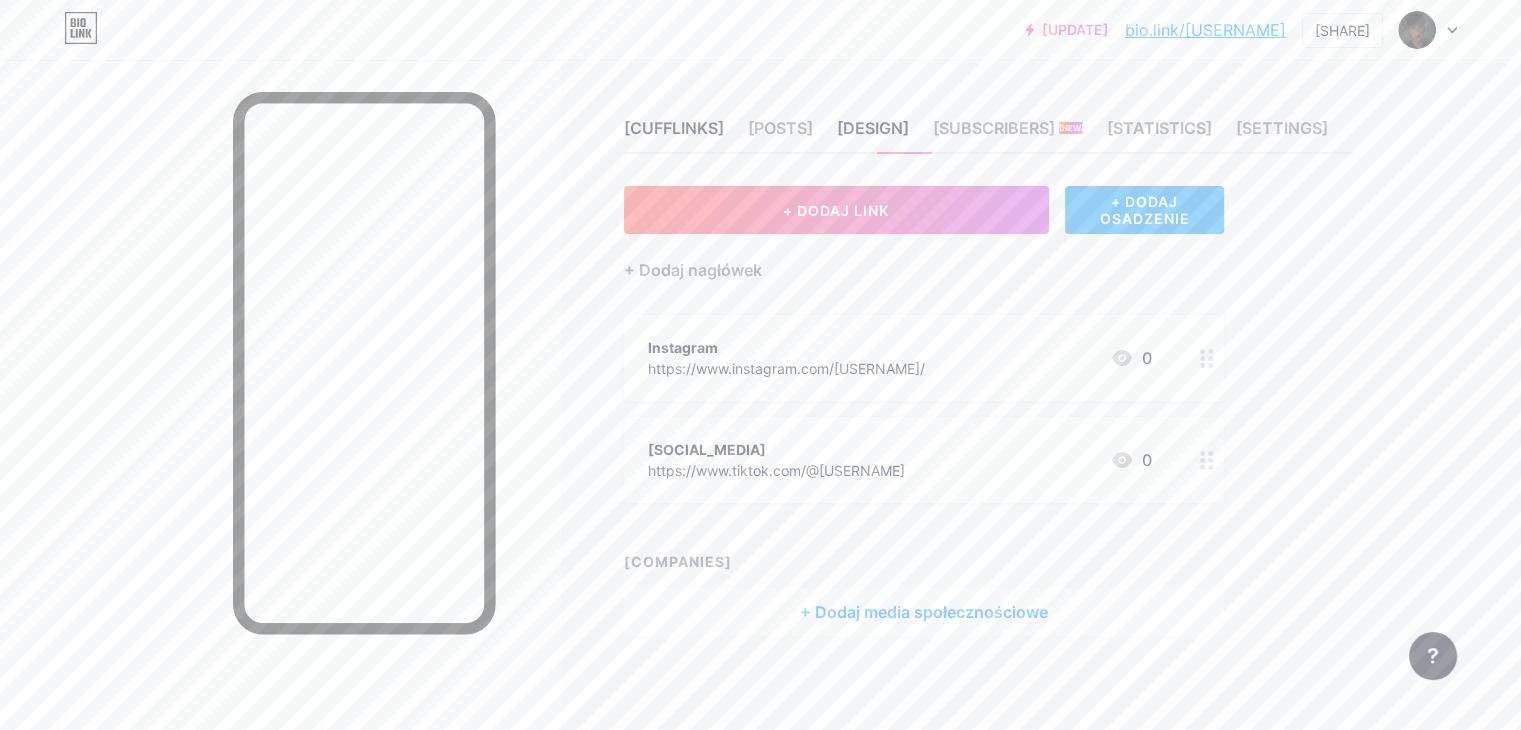 click on "+ DODAJ OSADZENIE" at bounding box center (1144, 210) 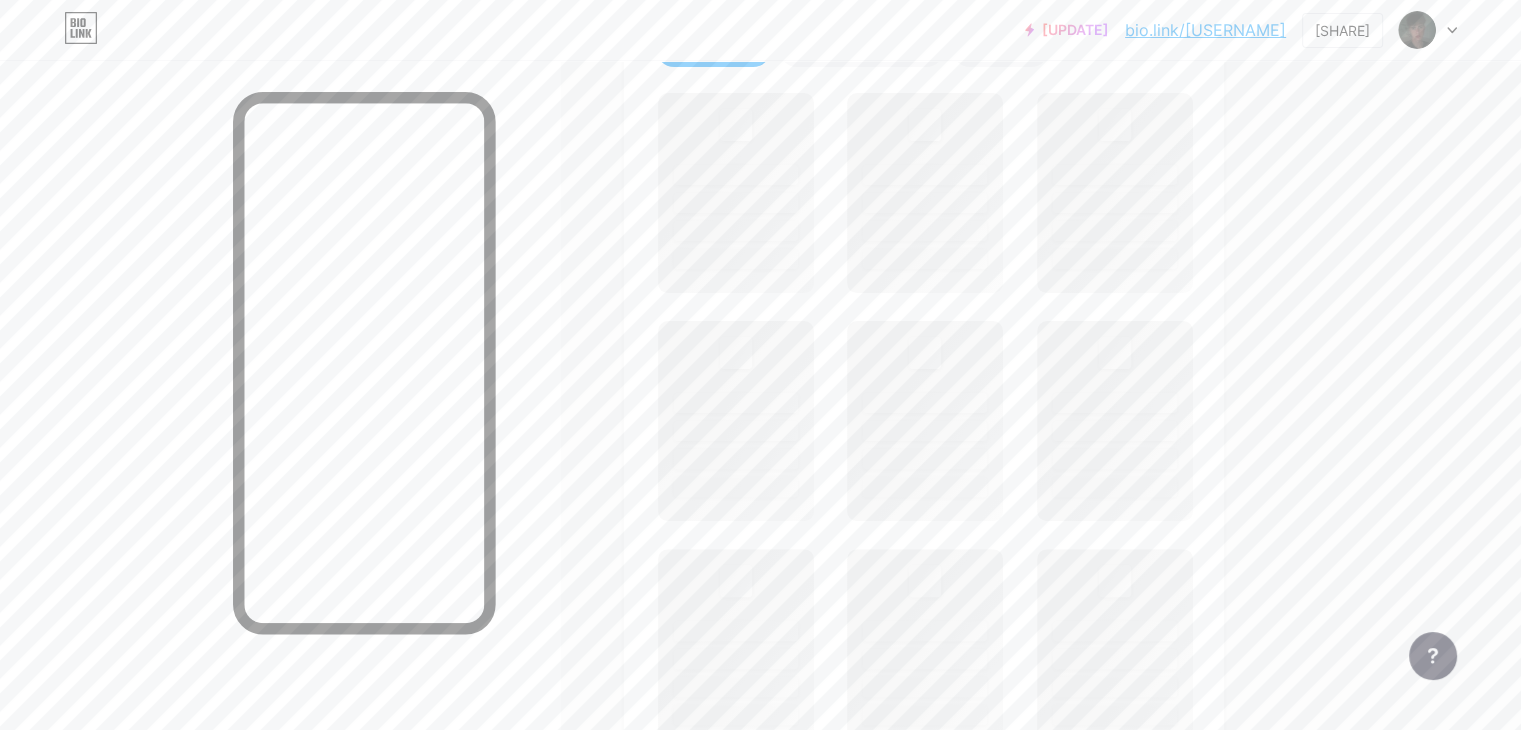 scroll, scrollTop: 0, scrollLeft: 0, axis: both 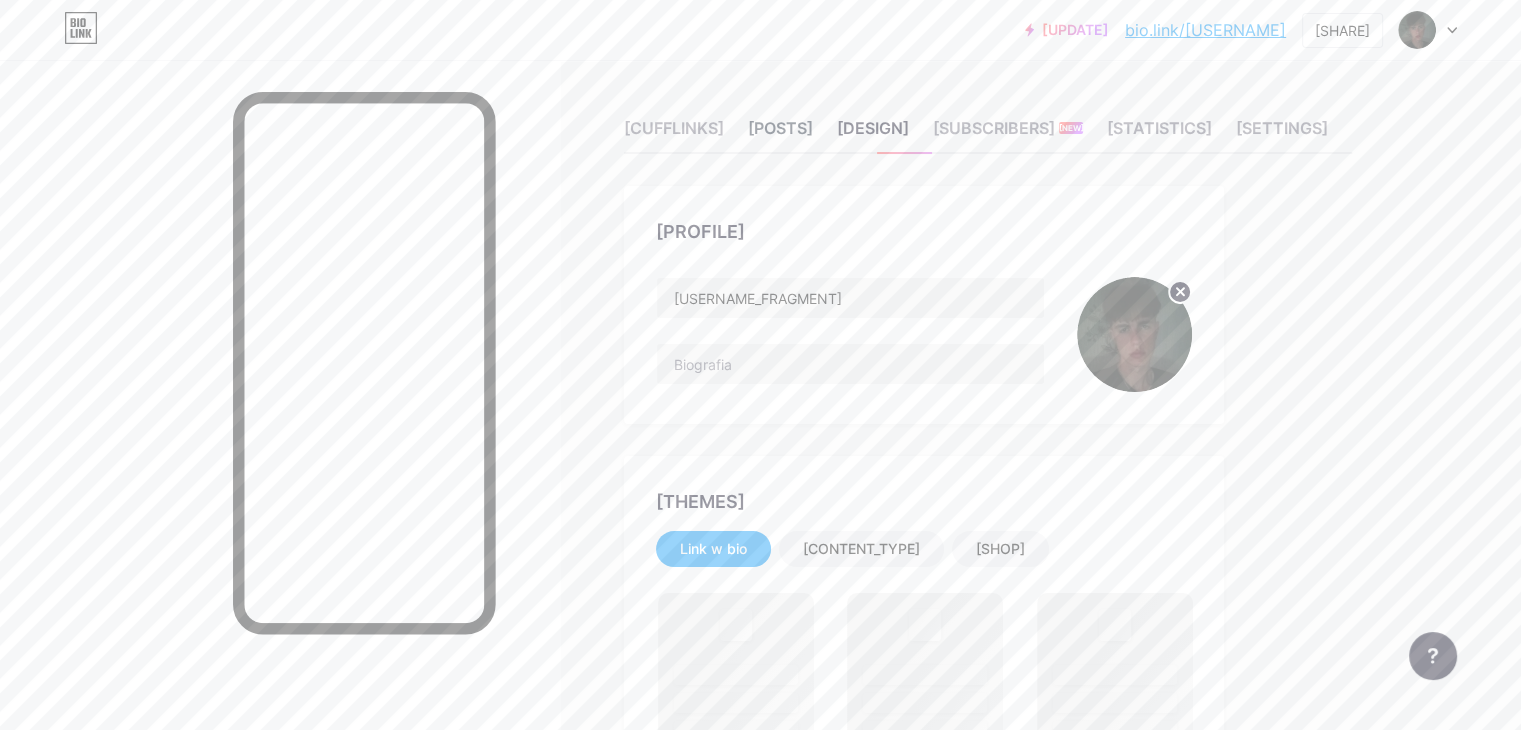 click on "[POSTS]" at bounding box center (780, 128) 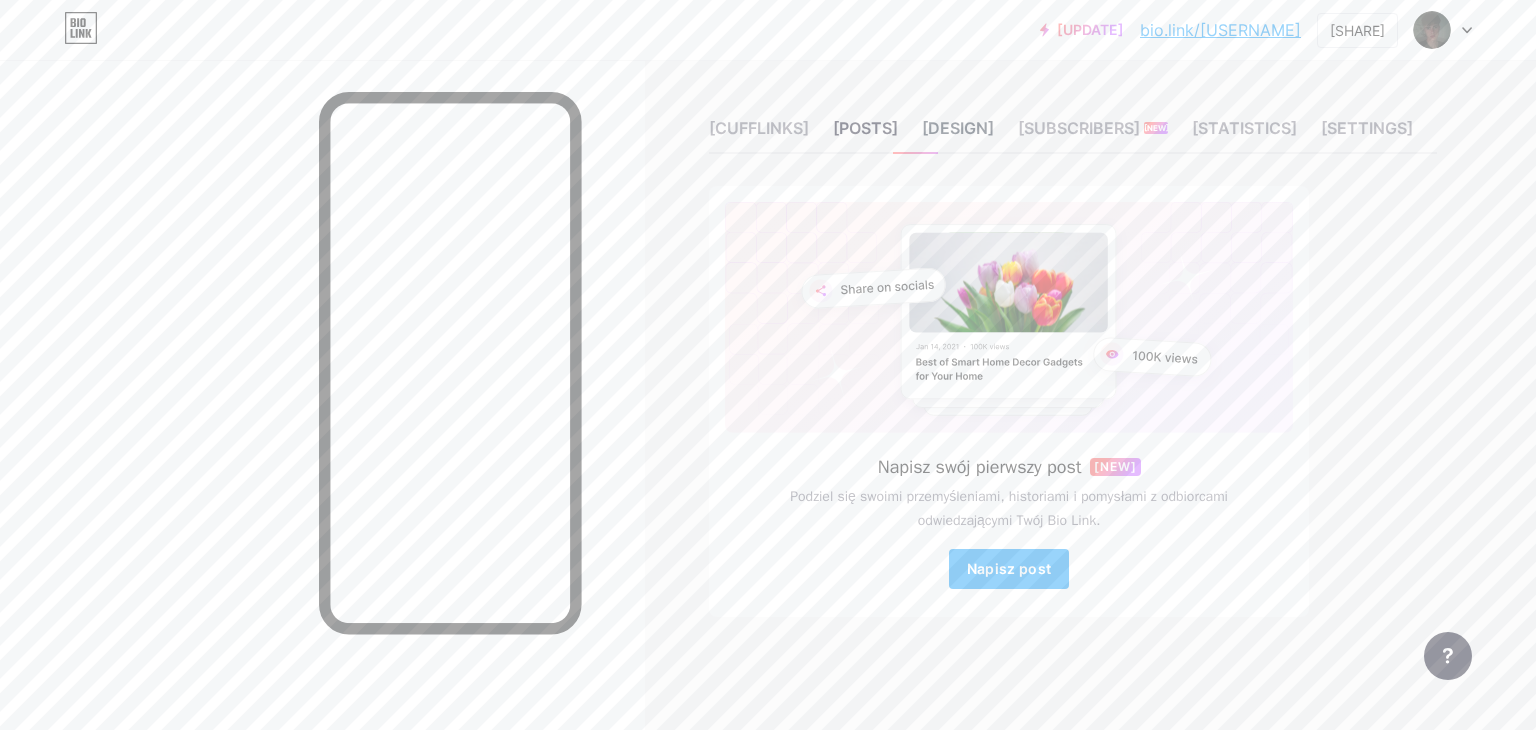 click on "[DESIGN]" at bounding box center [759, 128] 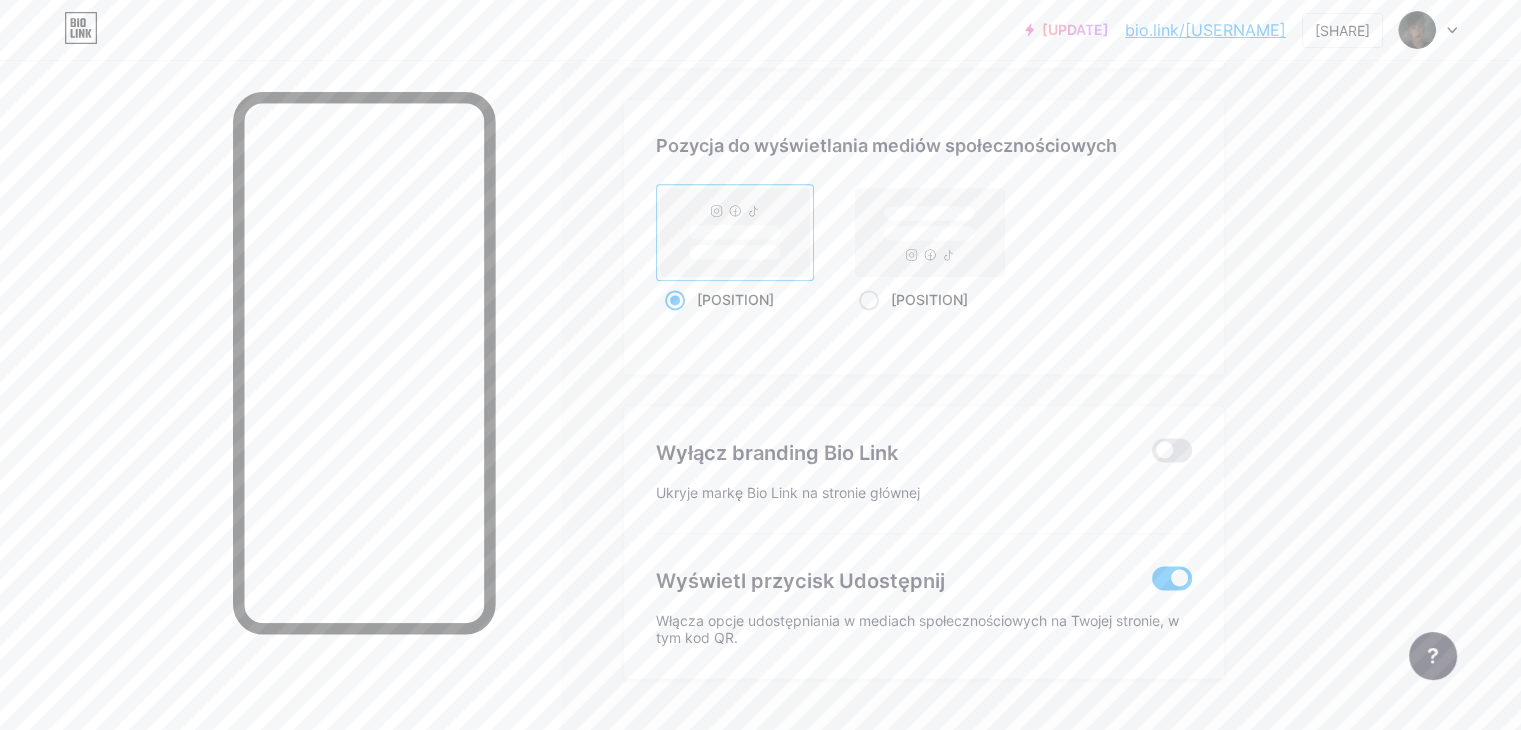scroll, scrollTop: 2298, scrollLeft: 0, axis: vertical 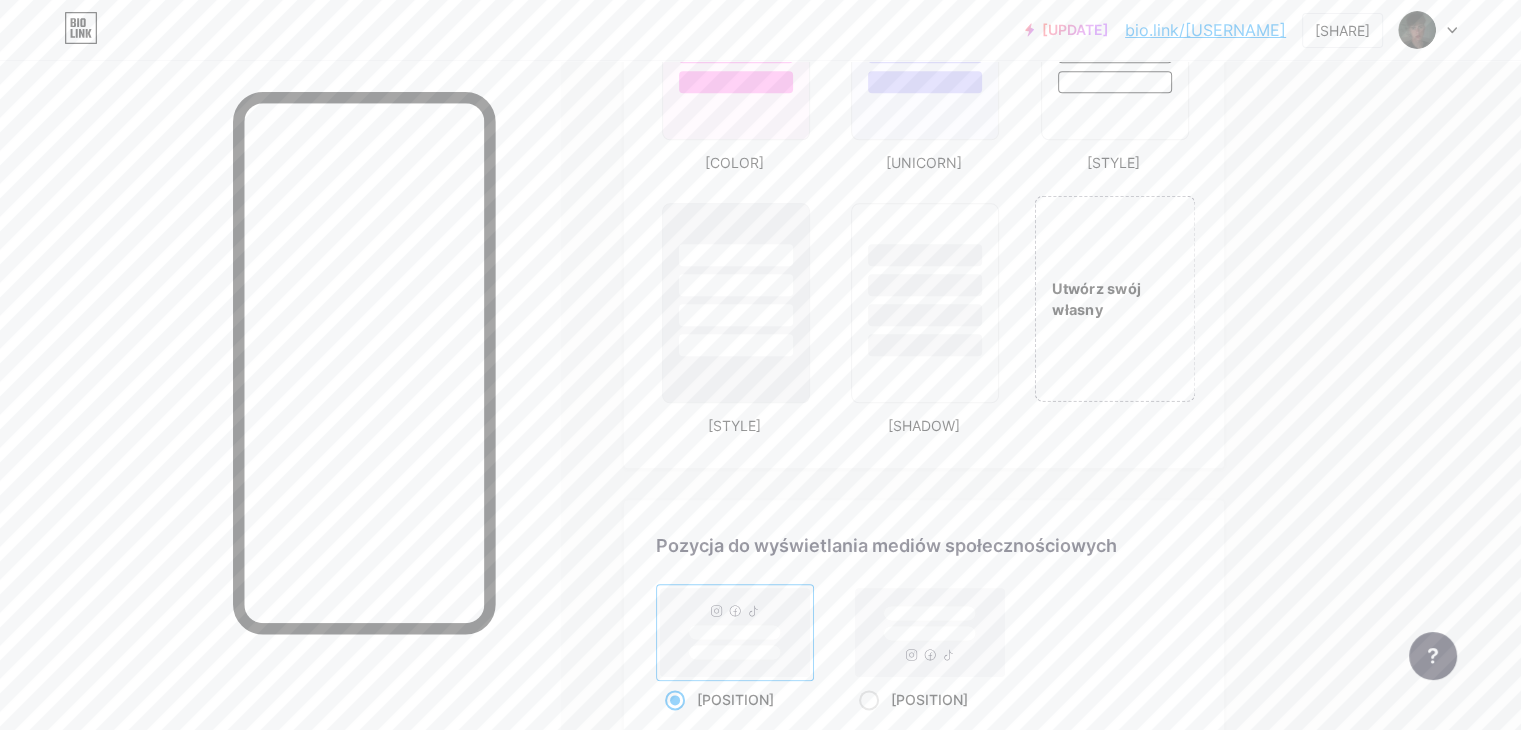 click on "Utwórz swój własny" at bounding box center [1114, 298] 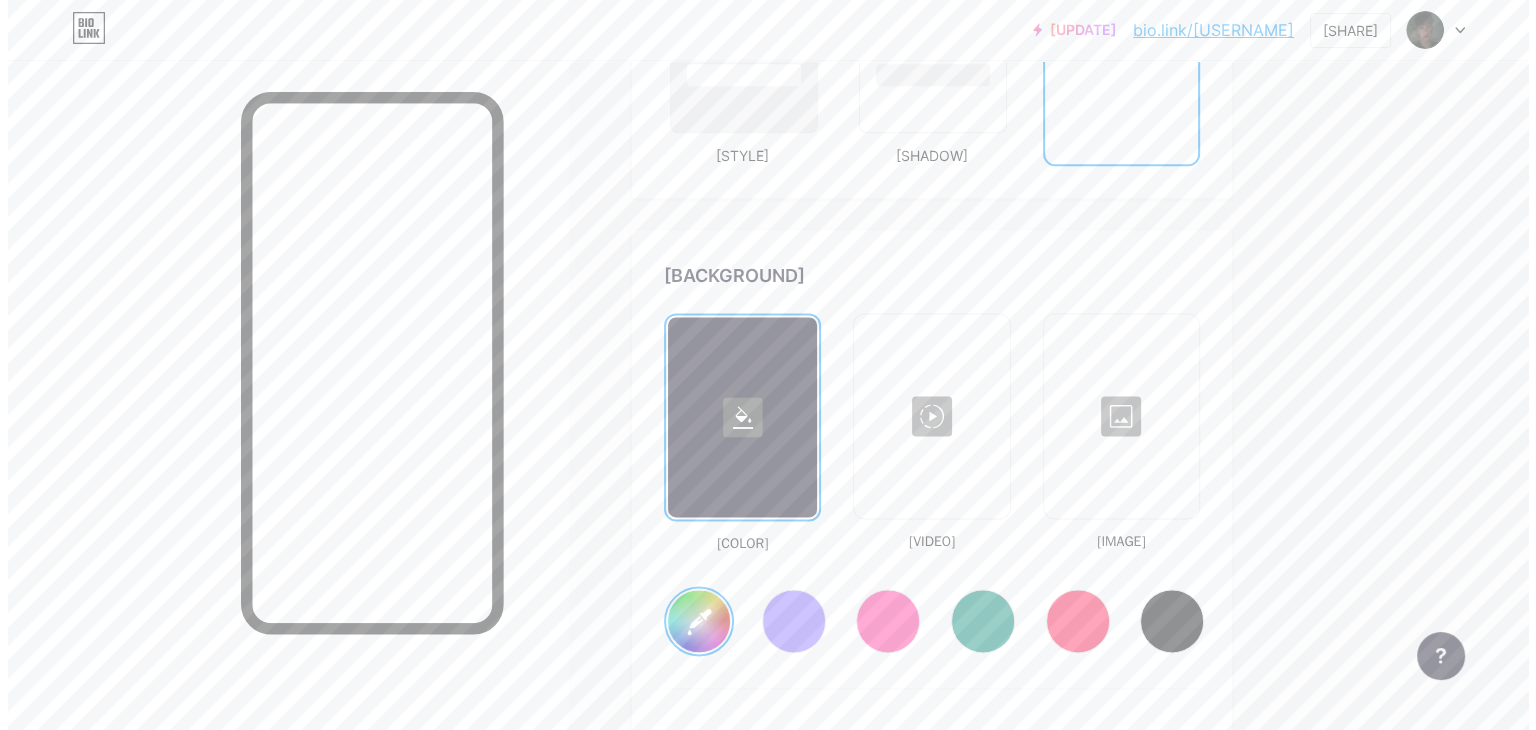 scroll, scrollTop: 2468, scrollLeft: 0, axis: vertical 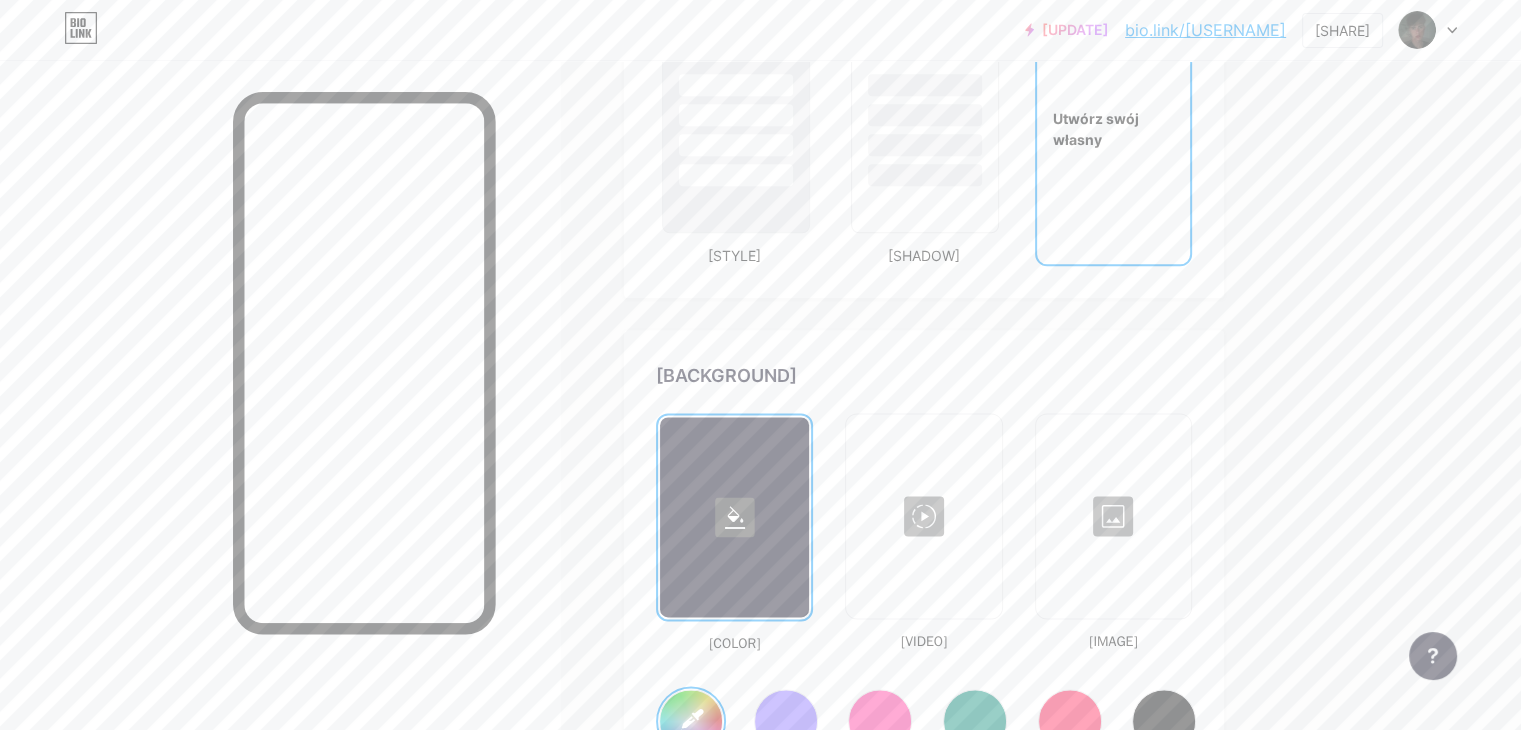 click at bounding box center (923, 516) 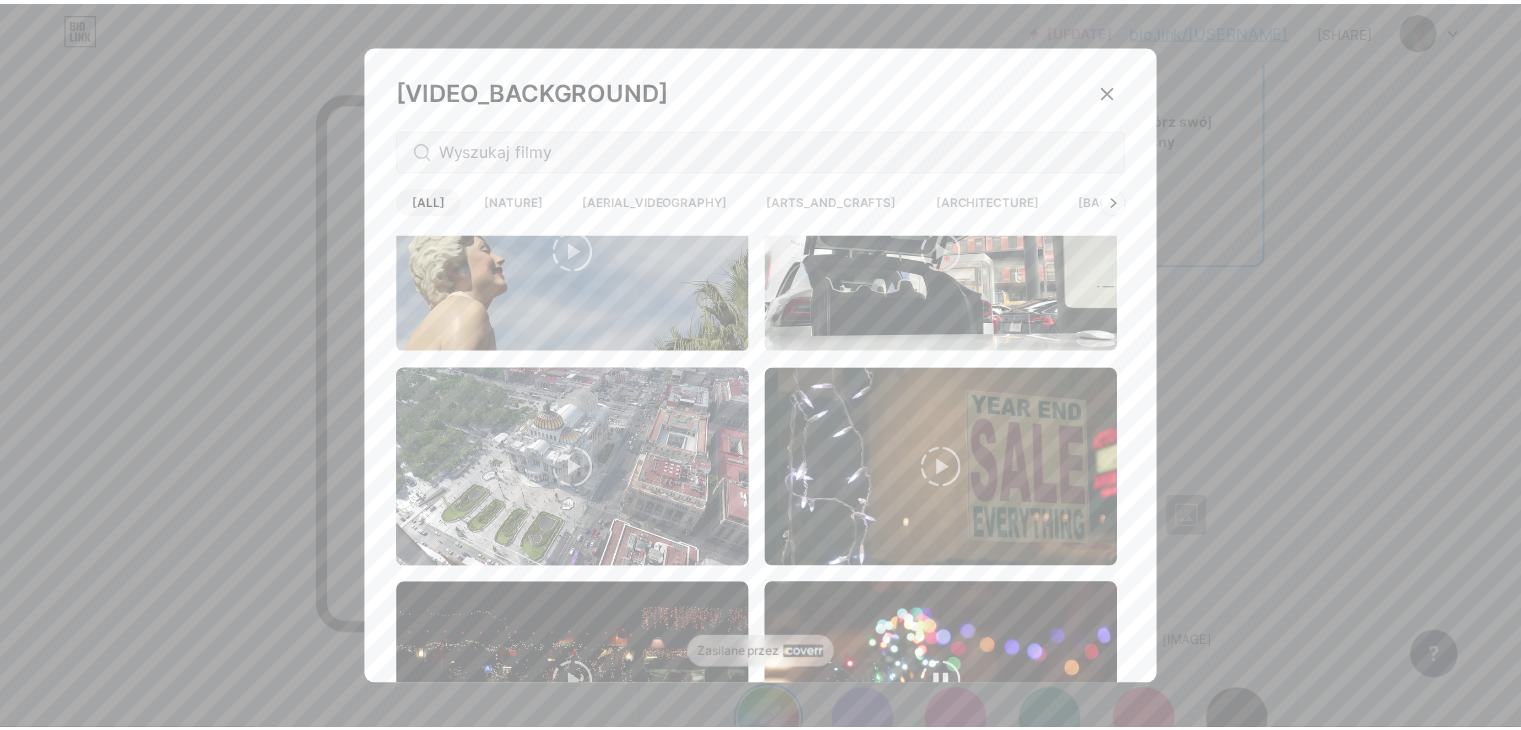 scroll, scrollTop: 0, scrollLeft: 0, axis: both 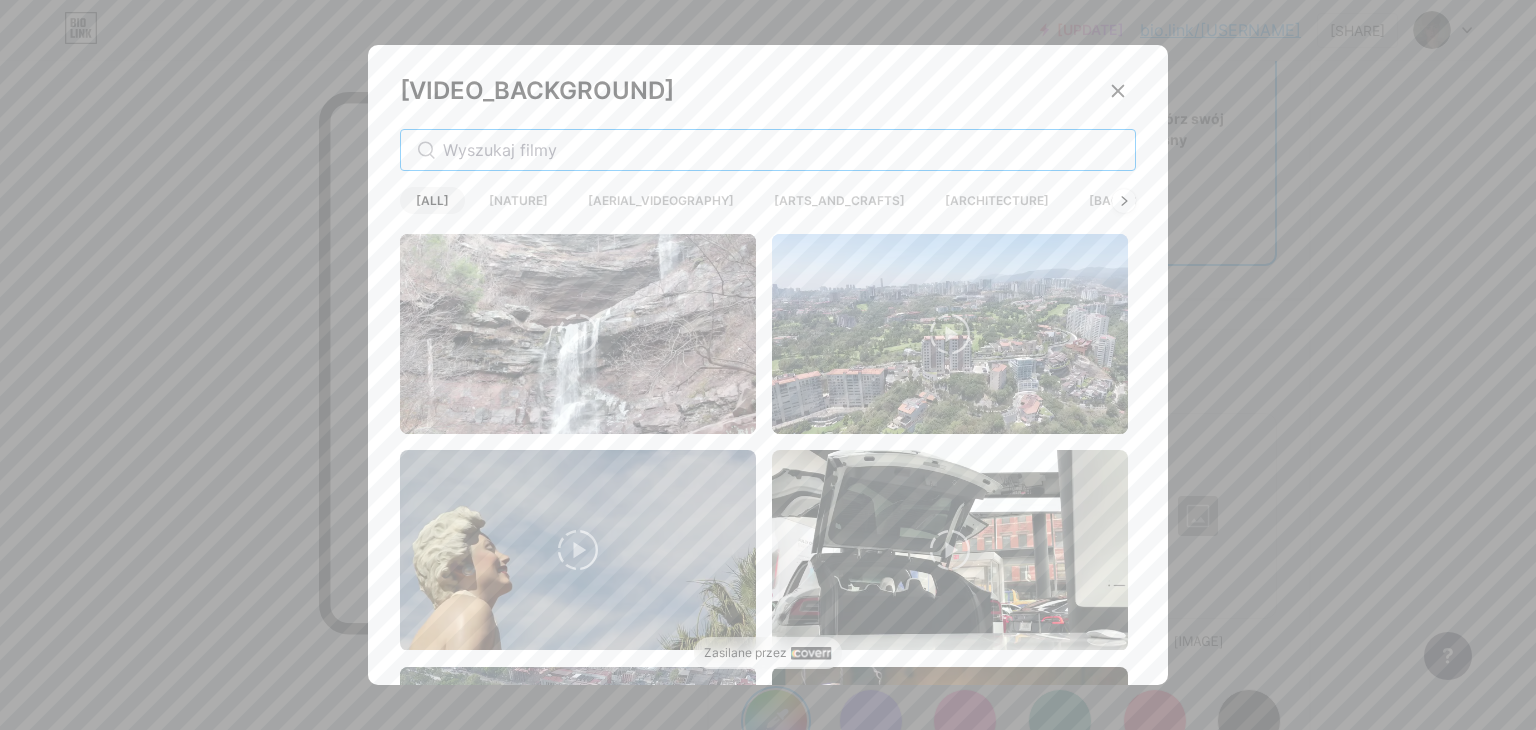click at bounding box center [781, 150] 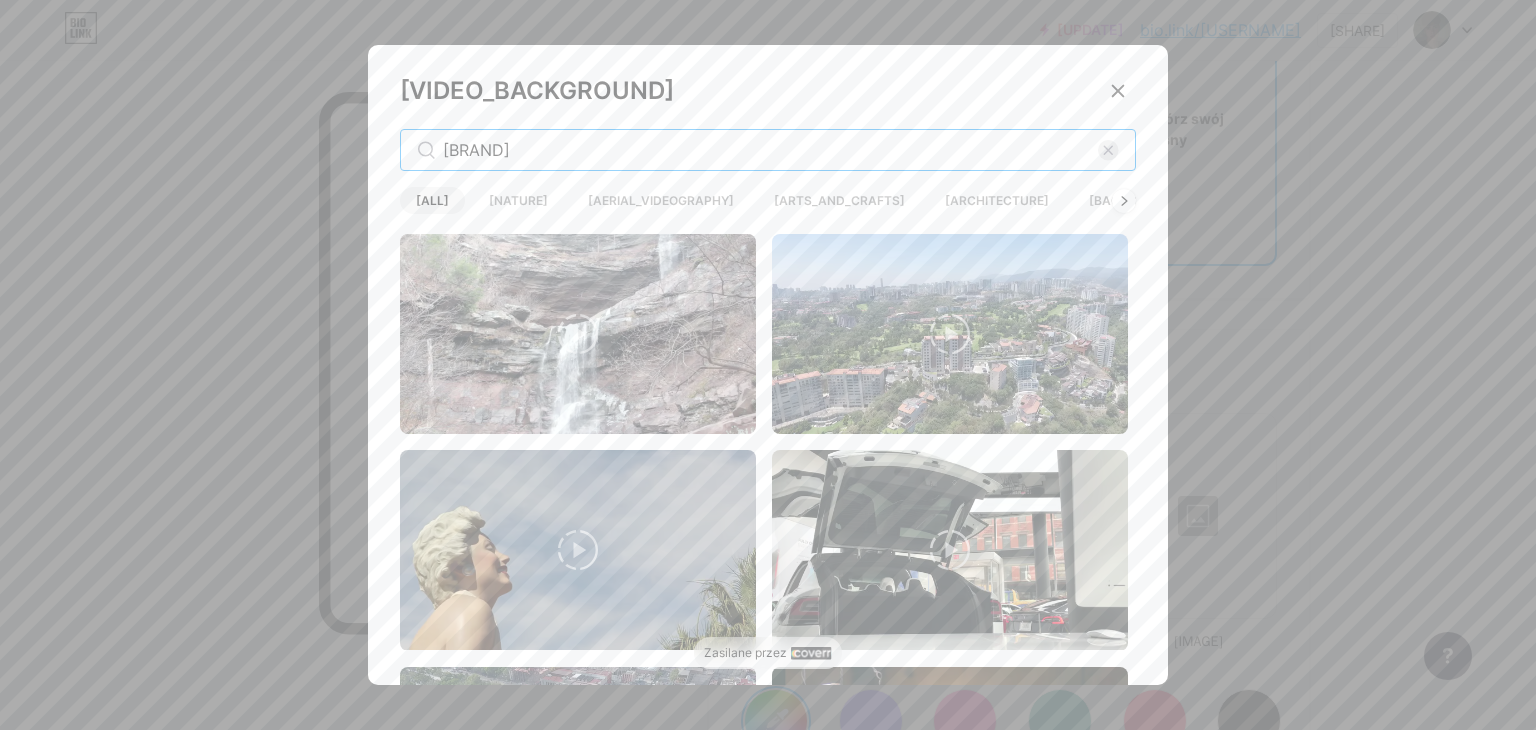 click on "[BRAND]" at bounding box center [770, 150] 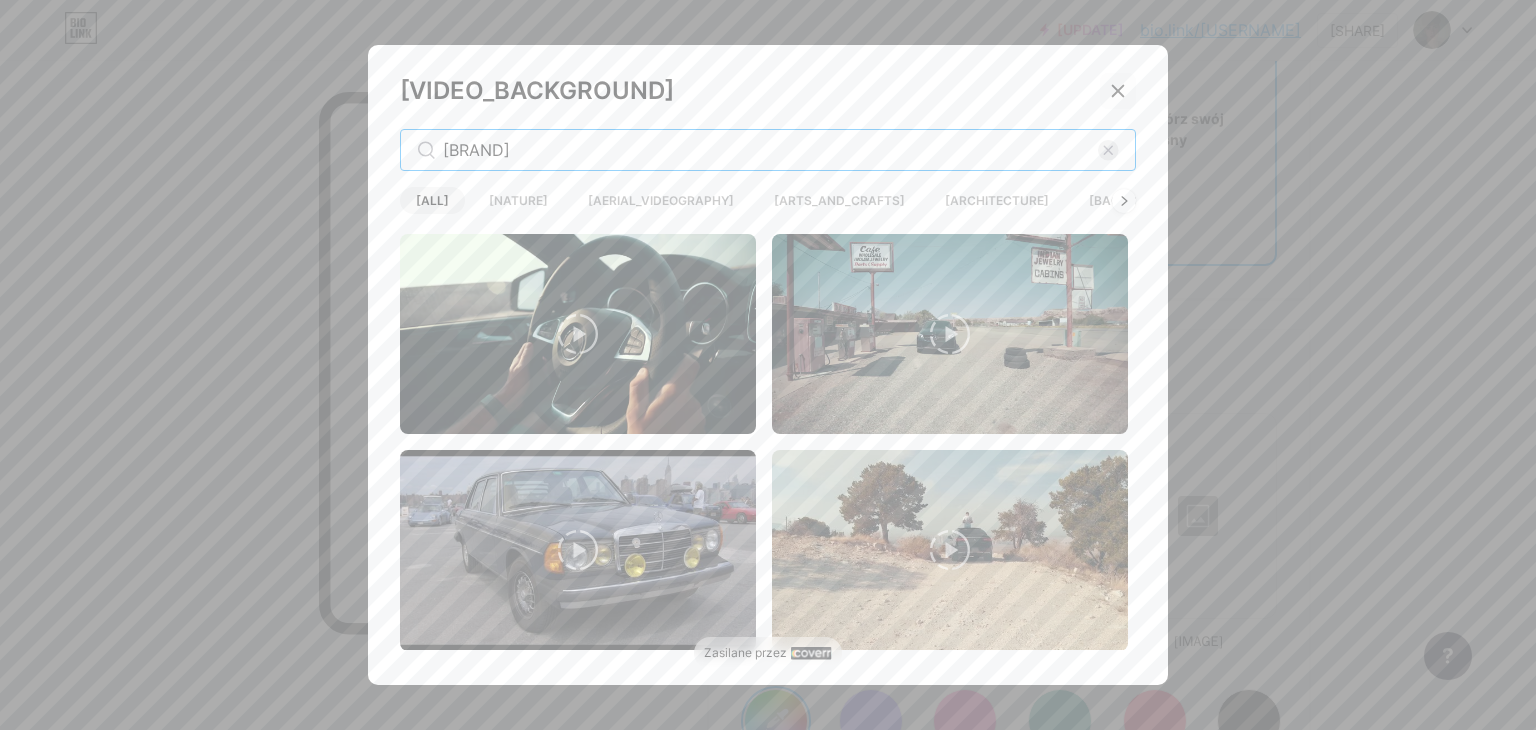 type on "[BRAND]" 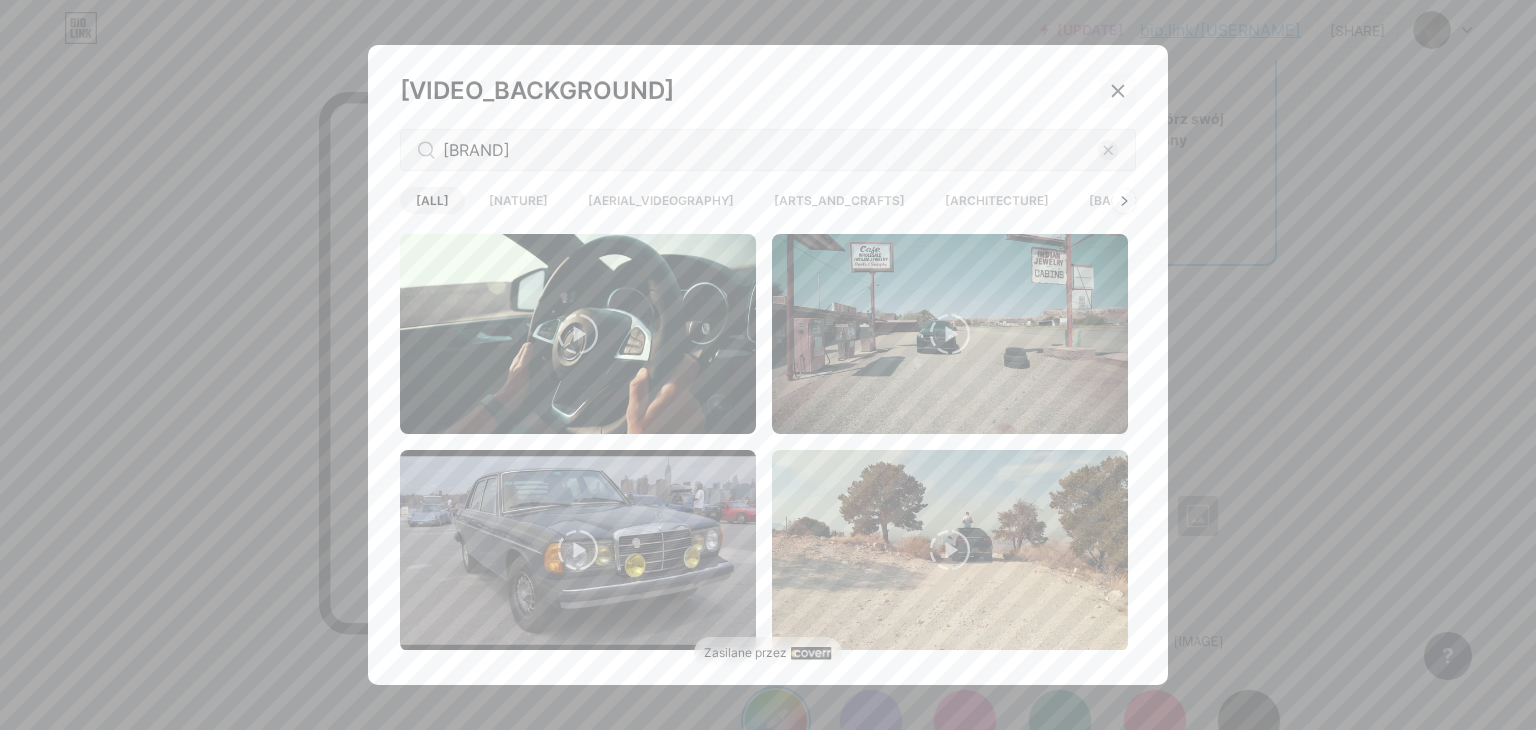 click at bounding box center [1118, 91] 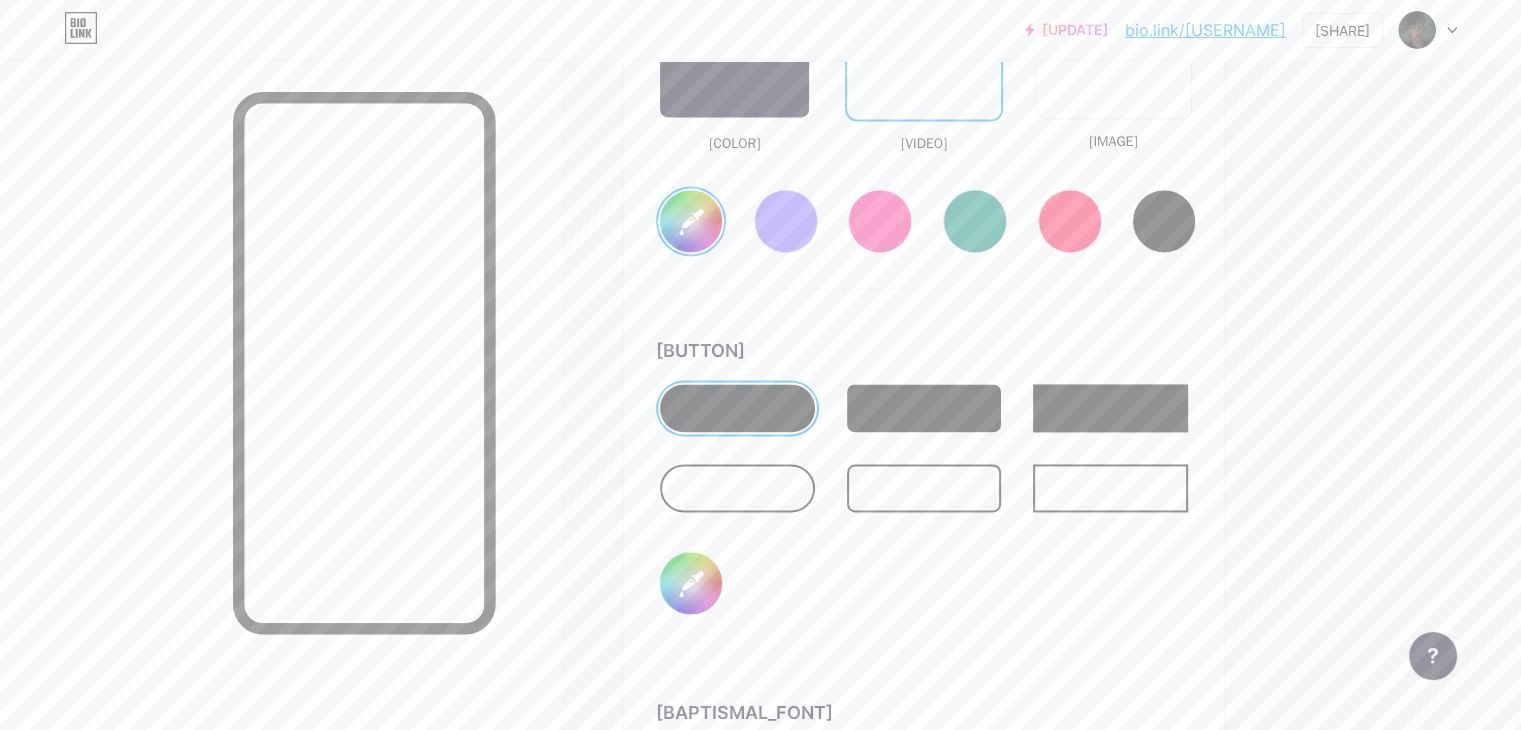 scroll, scrollTop: 2668, scrollLeft: 0, axis: vertical 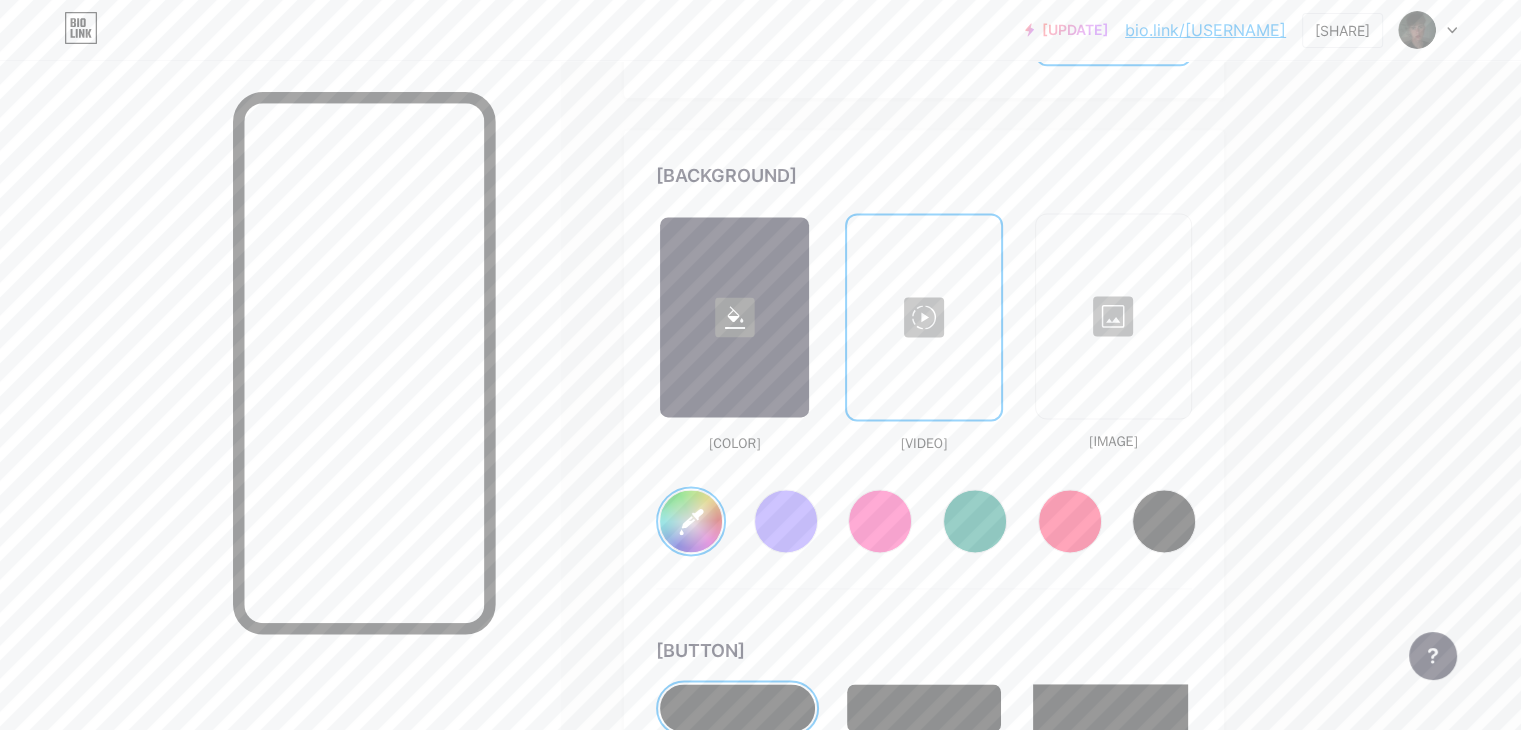 click at bounding box center [734, 317] 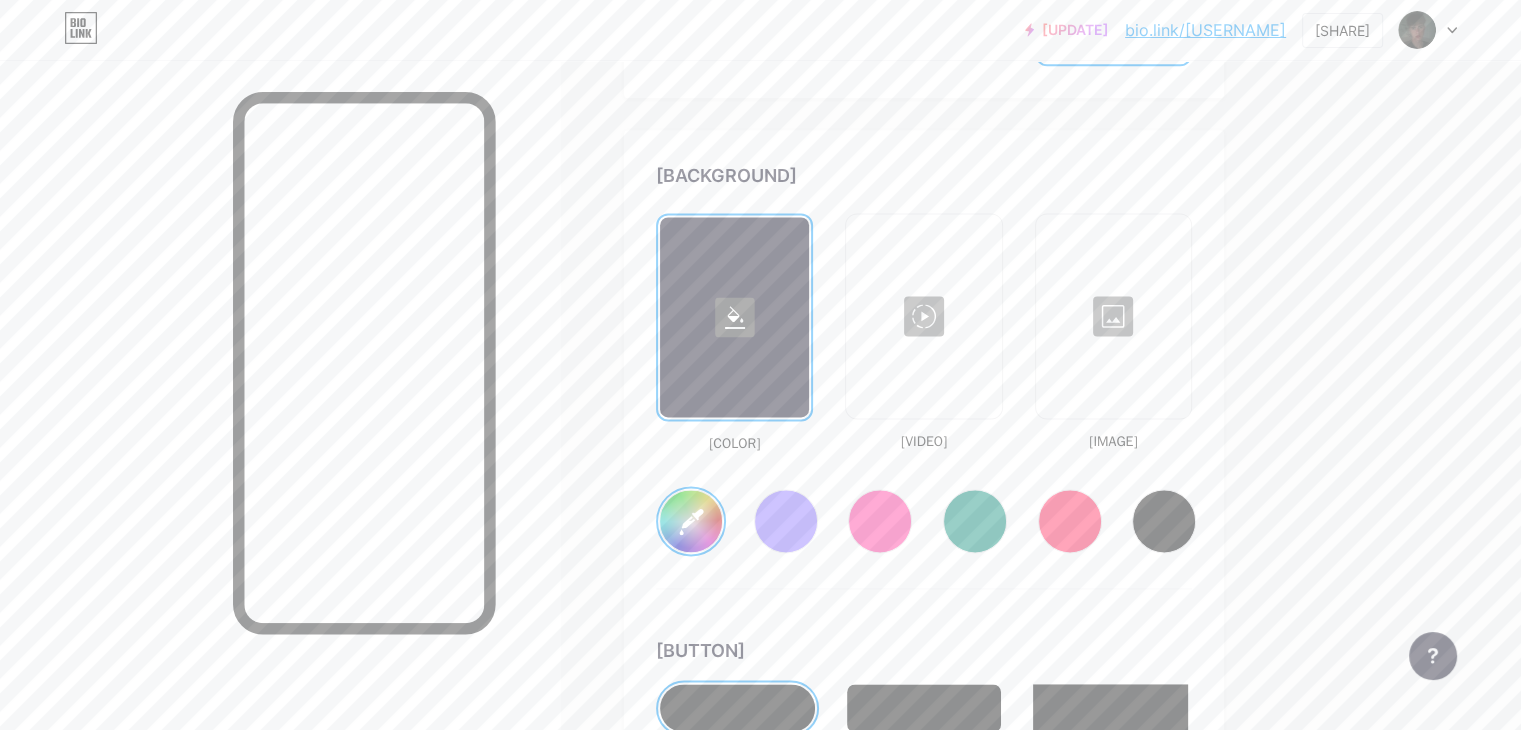 click at bounding box center [786, 521] 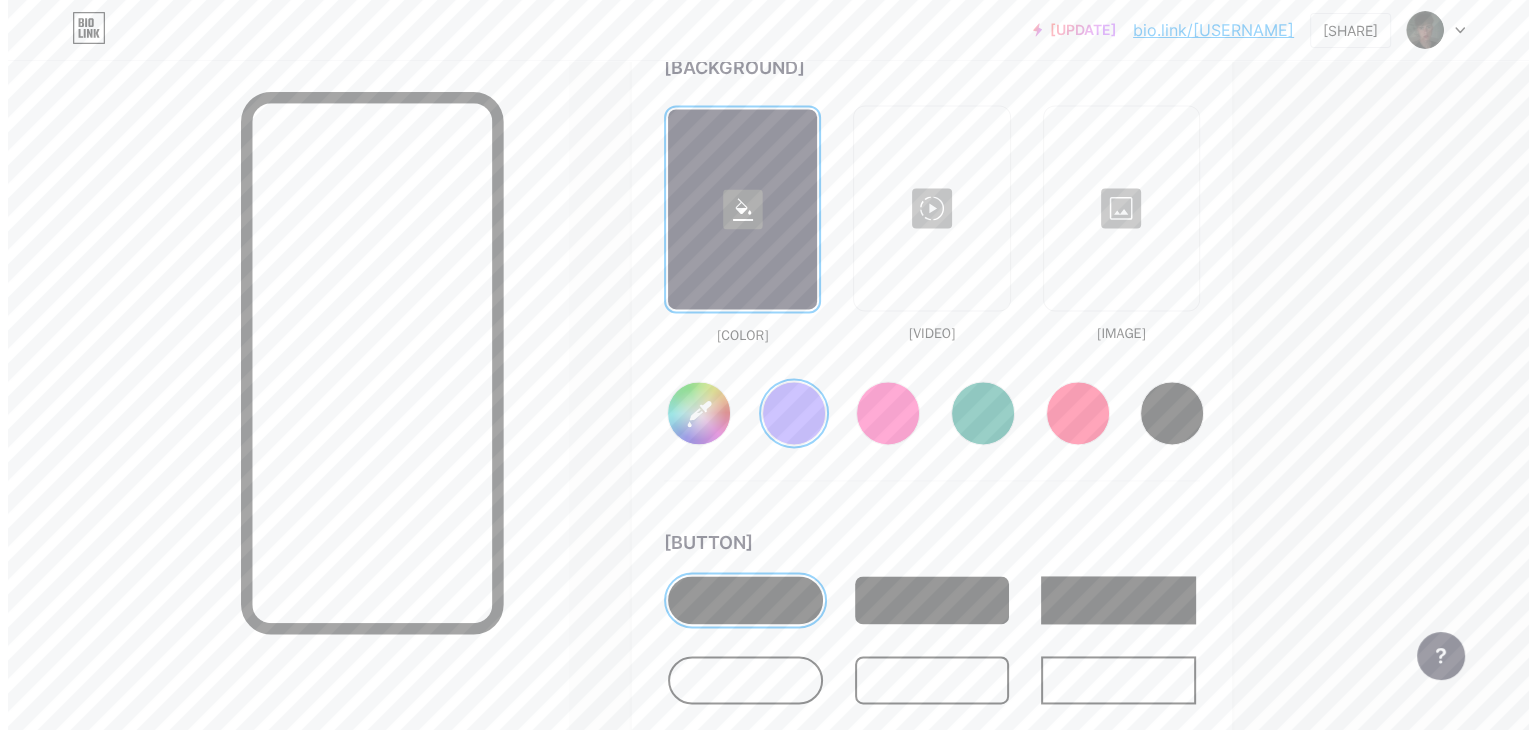 scroll, scrollTop: 2676, scrollLeft: 0, axis: vertical 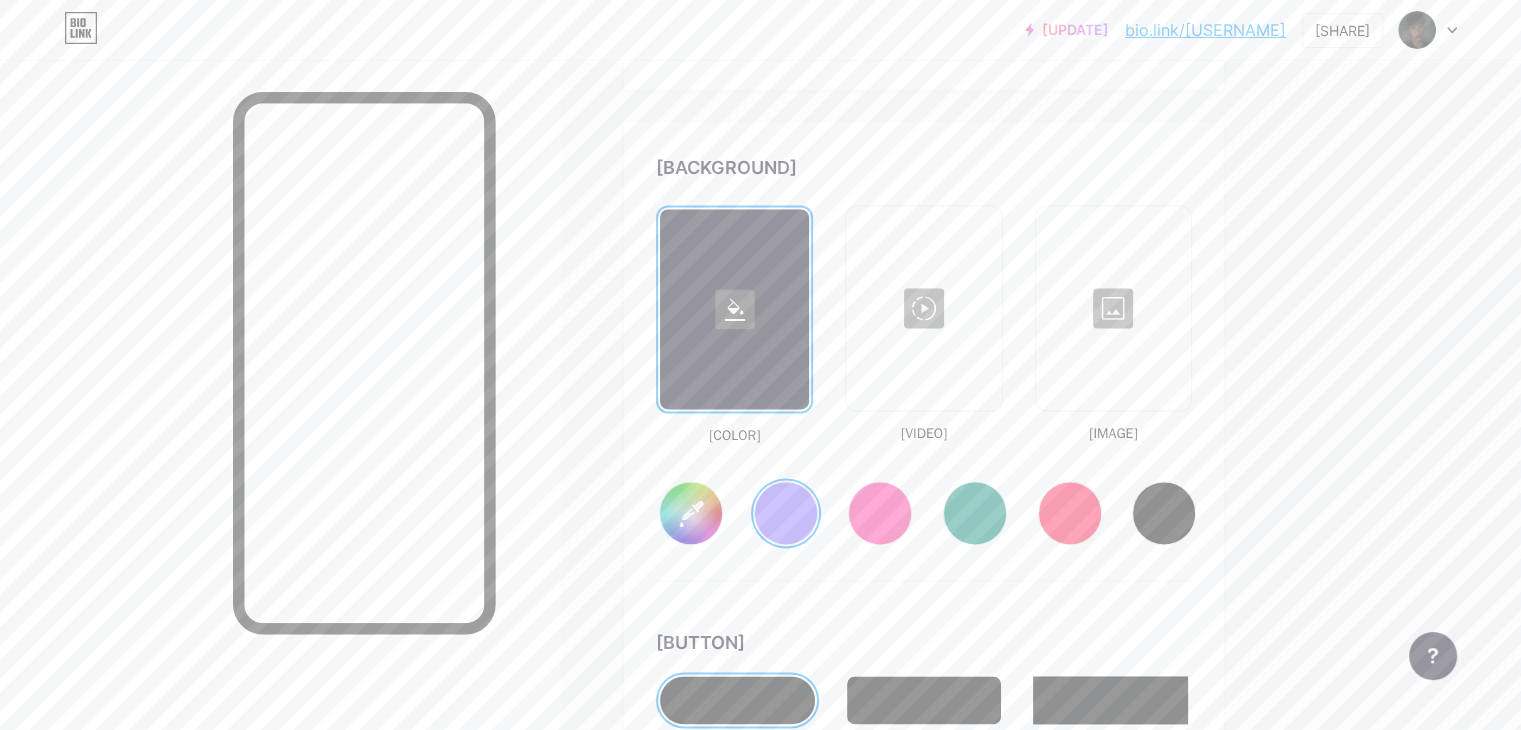 click at bounding box center [923, 308] 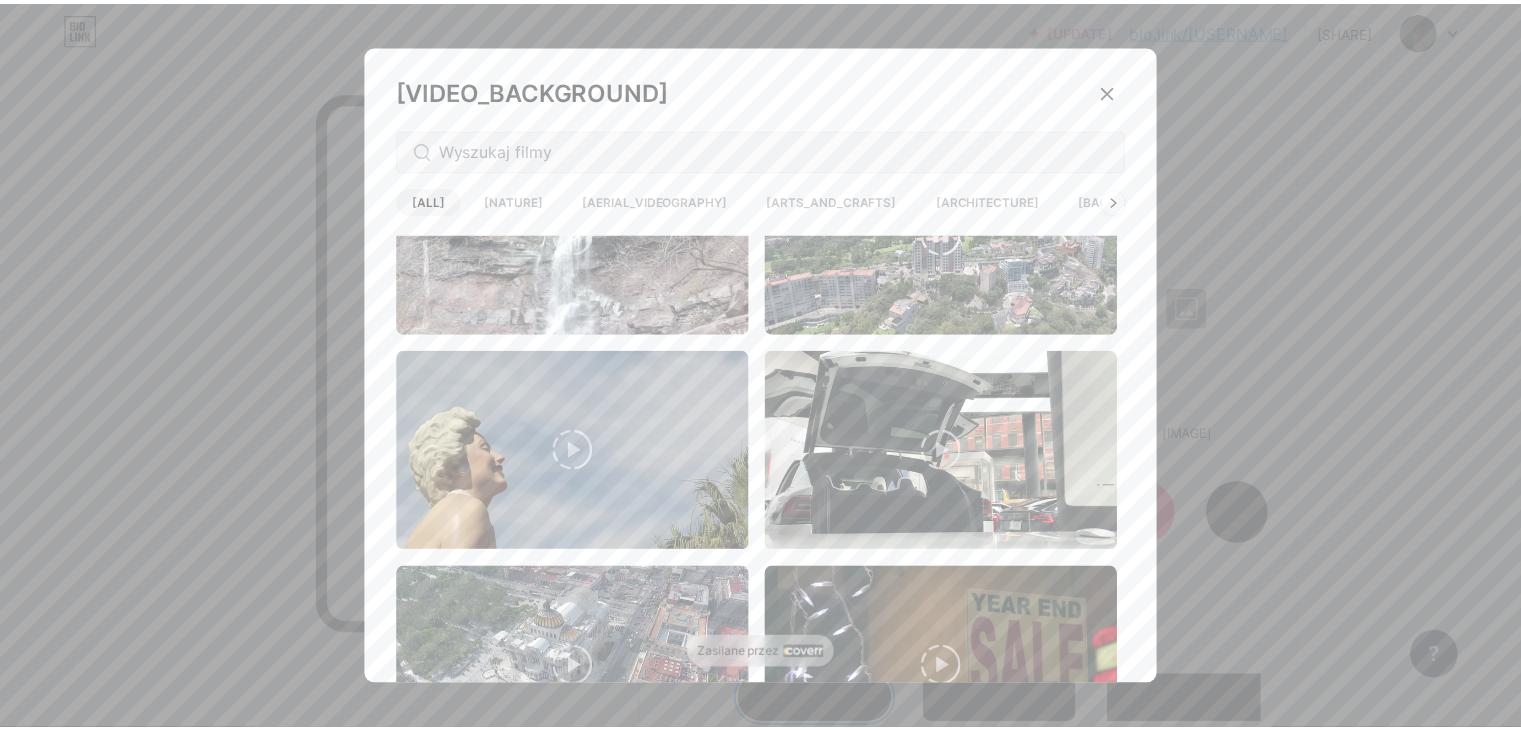 scroll, scrollTop: 0, scrollLeft: 0, axis: both 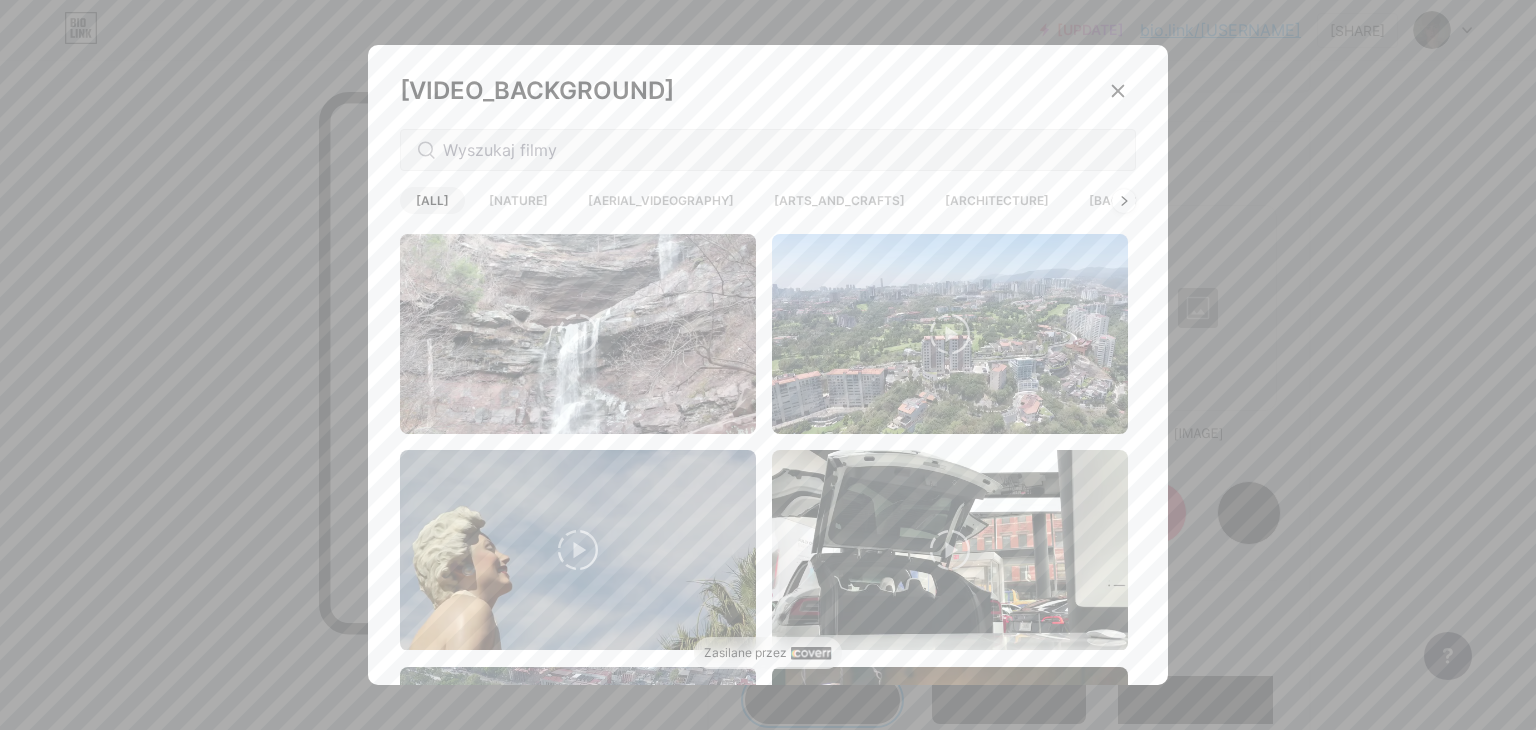 click on "[VIDEO_BACKGROUND]
Wszystko
Natura
Wideofilmowanie lotnicze
Sztuka i rzemiosło
Architektura
Tła
Ożywiony" at bounding box center [768, 369] 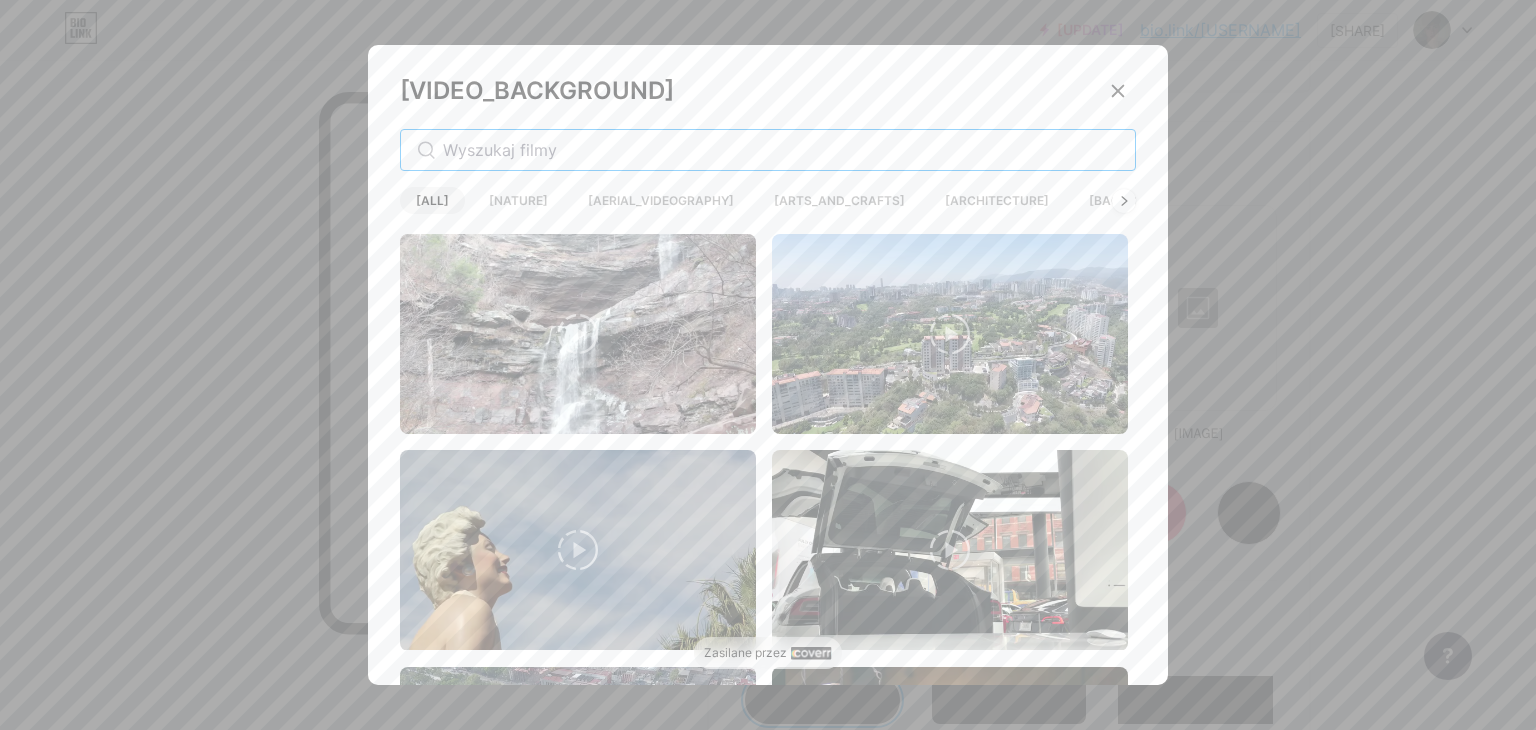 click at bounding box center [781, 150] 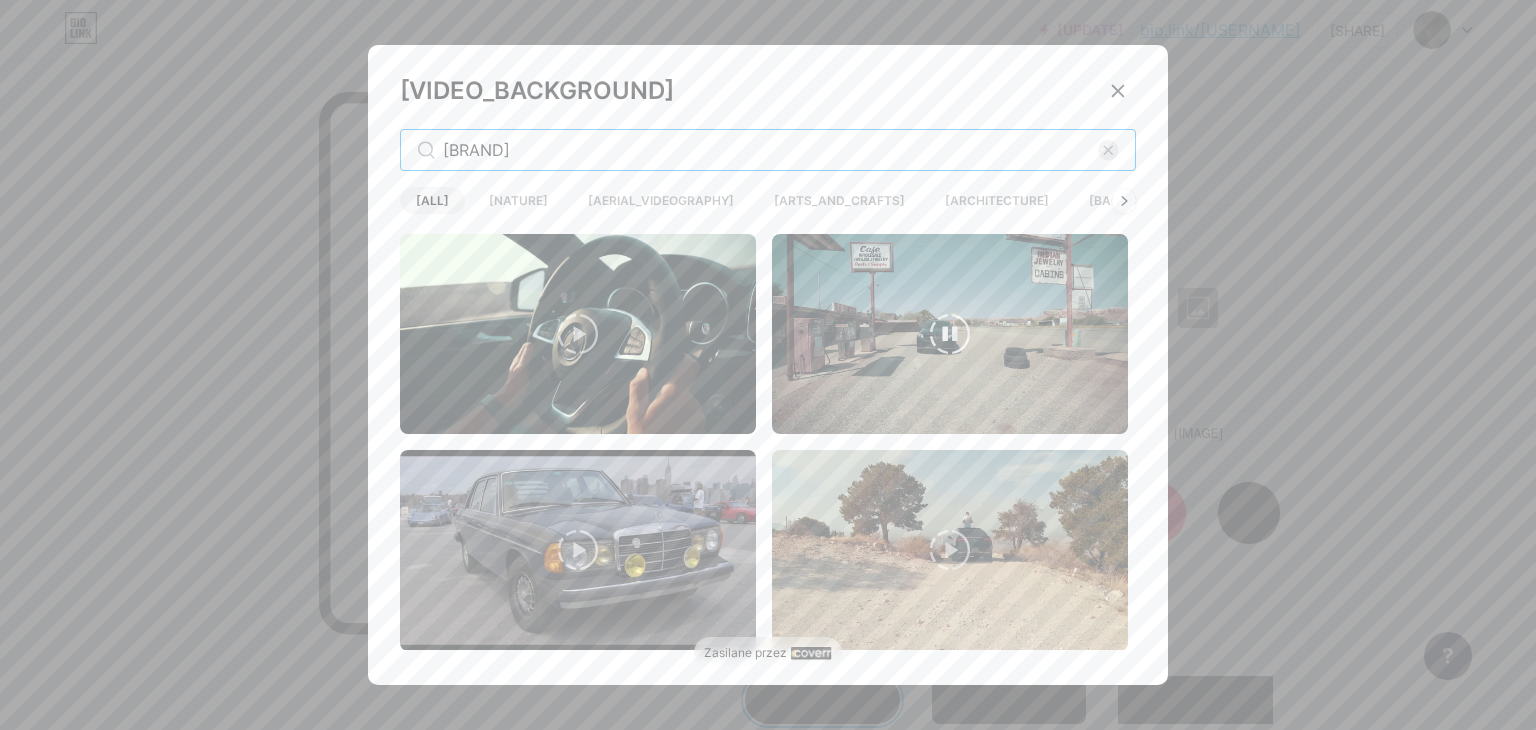 type on "[BRAND]" 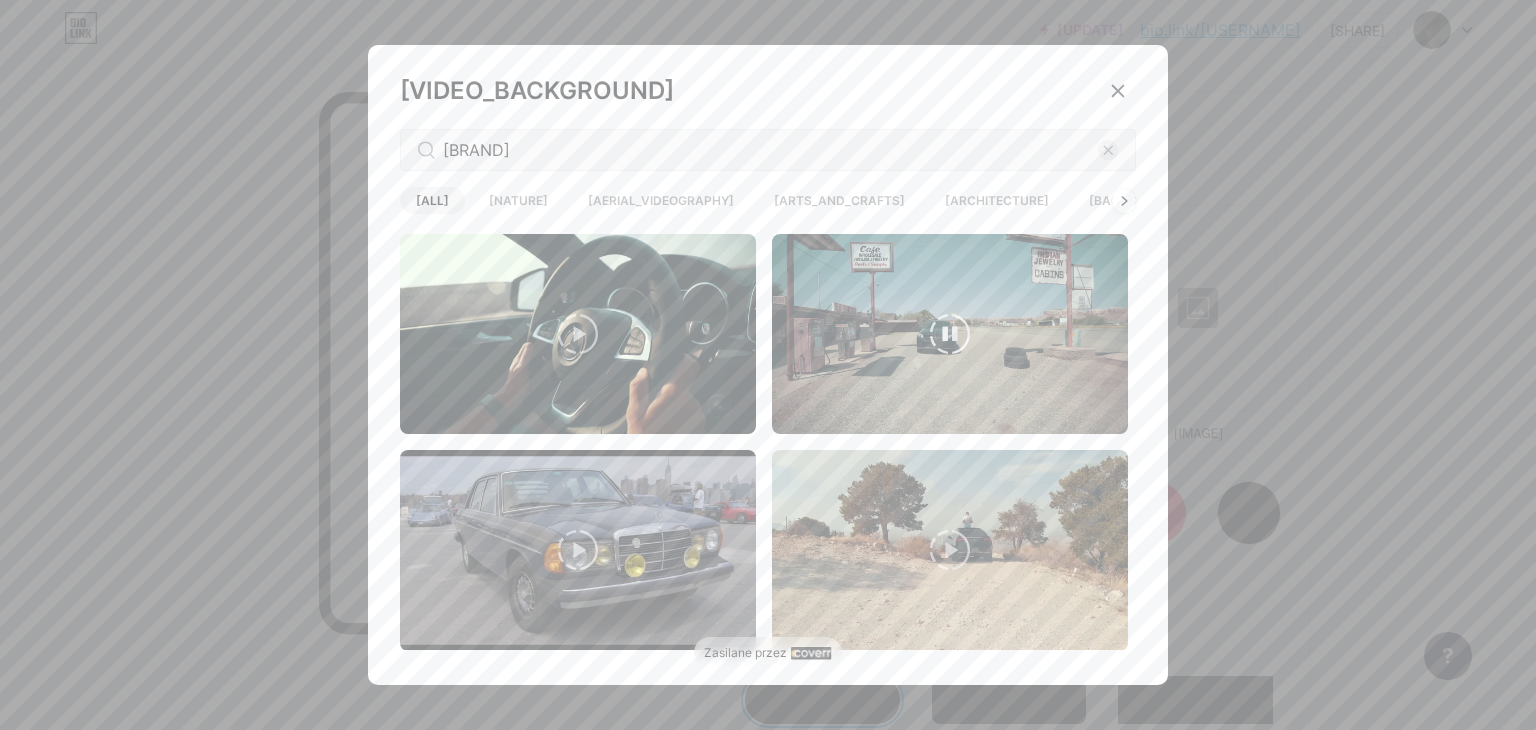 click at bounding box center [578, 334] 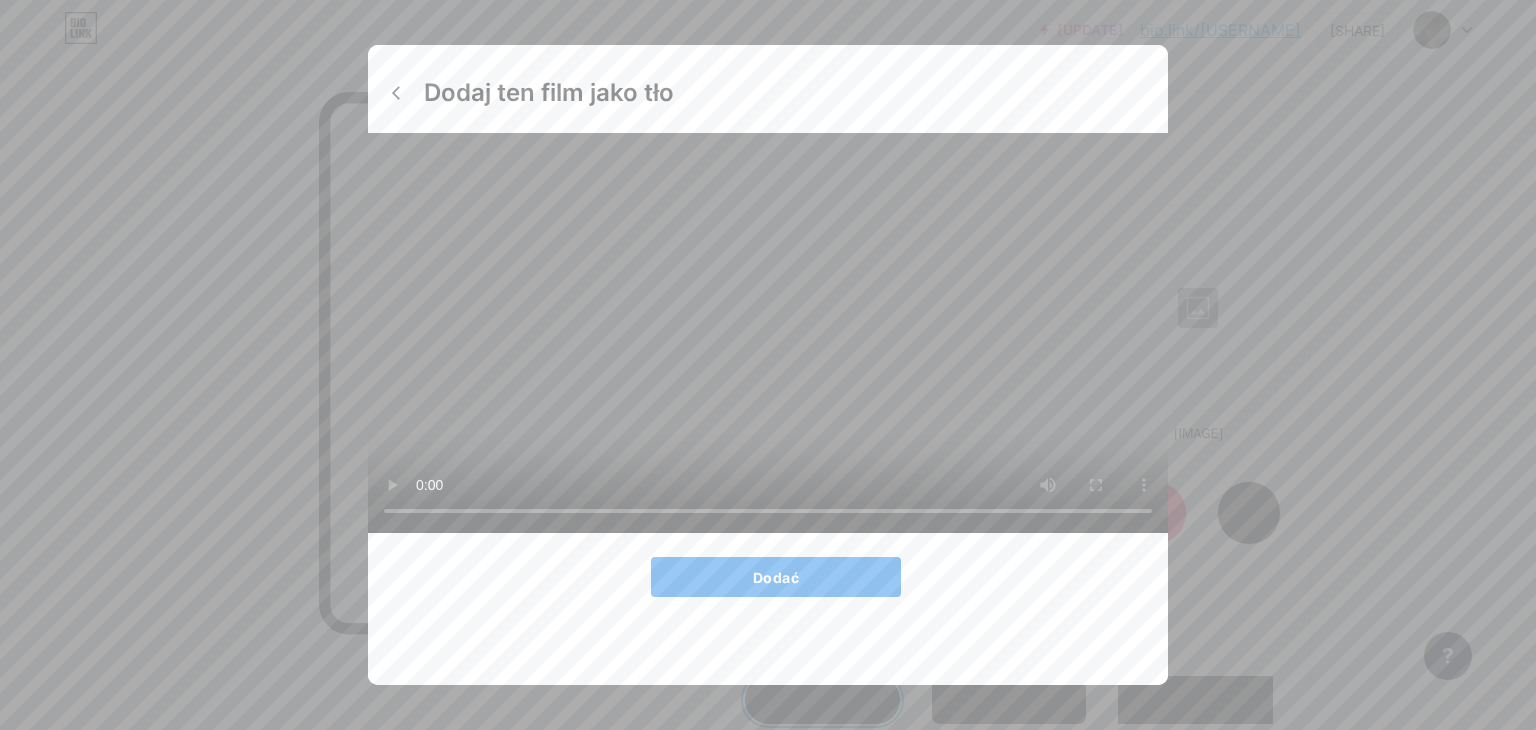 click on "Dodać" at bounding box center (776, 577) 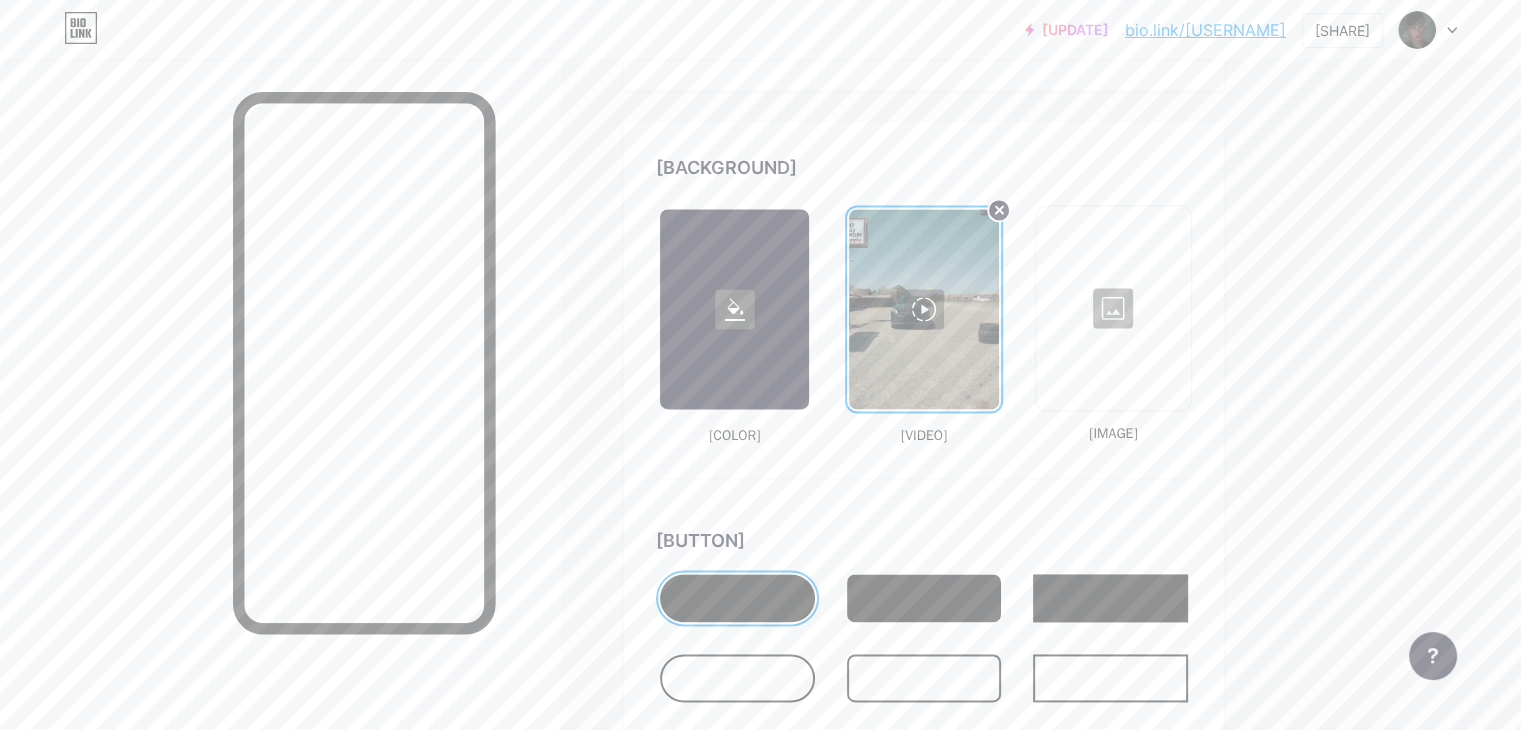 click on "Profil [USERNAME]" at bounding box center (718, -319) 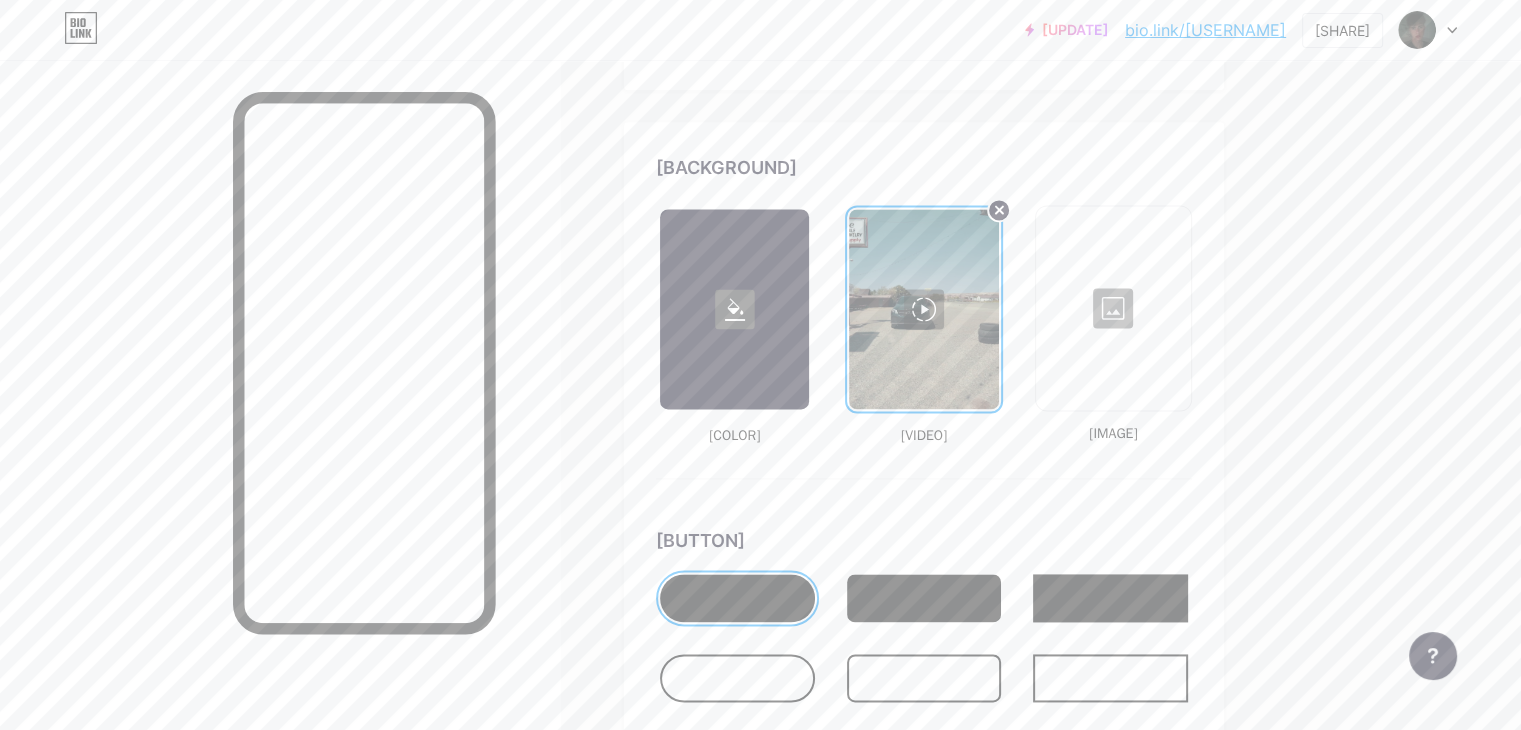 drag, startPoint x: 988, startPoint y: 295, endPoint x: 1014, endPoint y: 294, distance: 26.019224 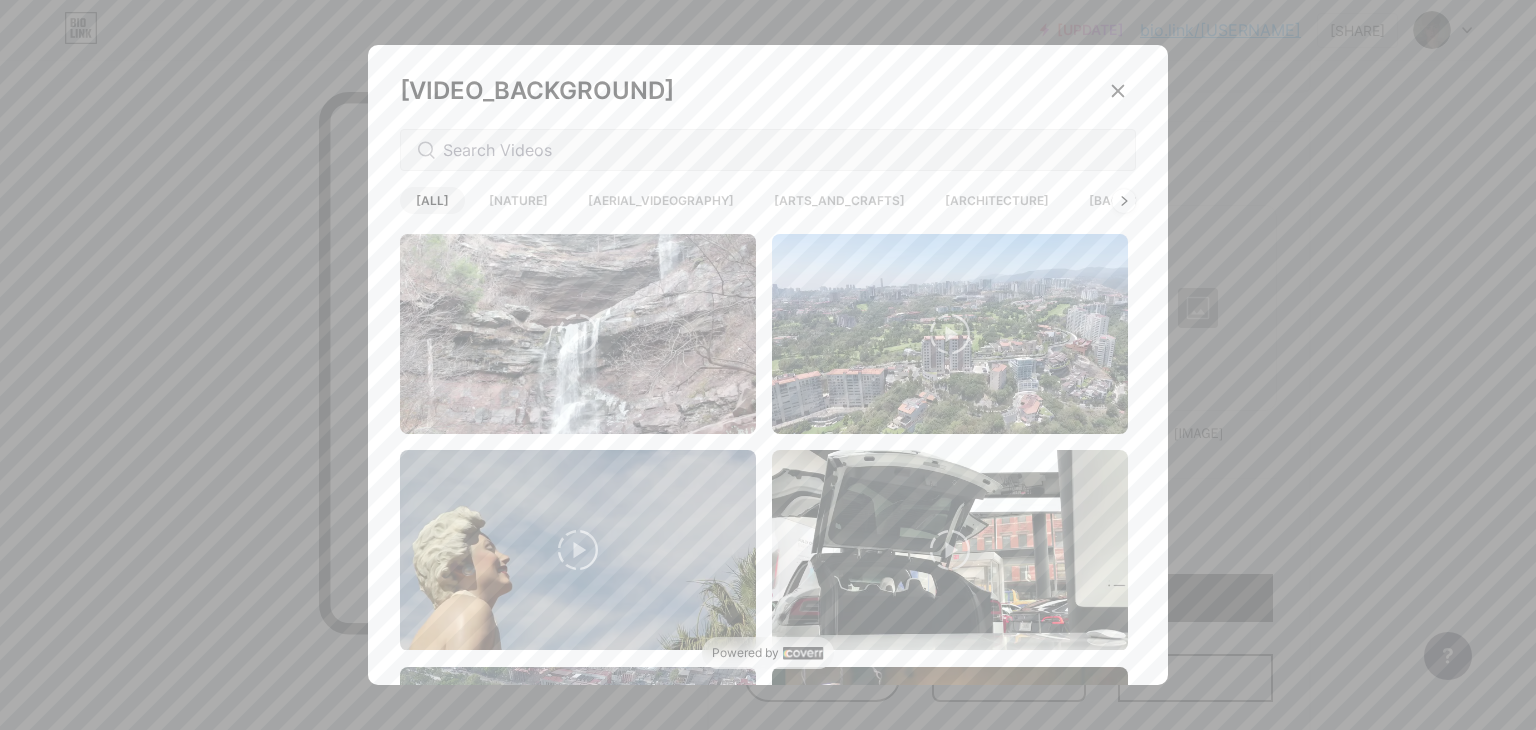 click at bounding box center [768, 365] 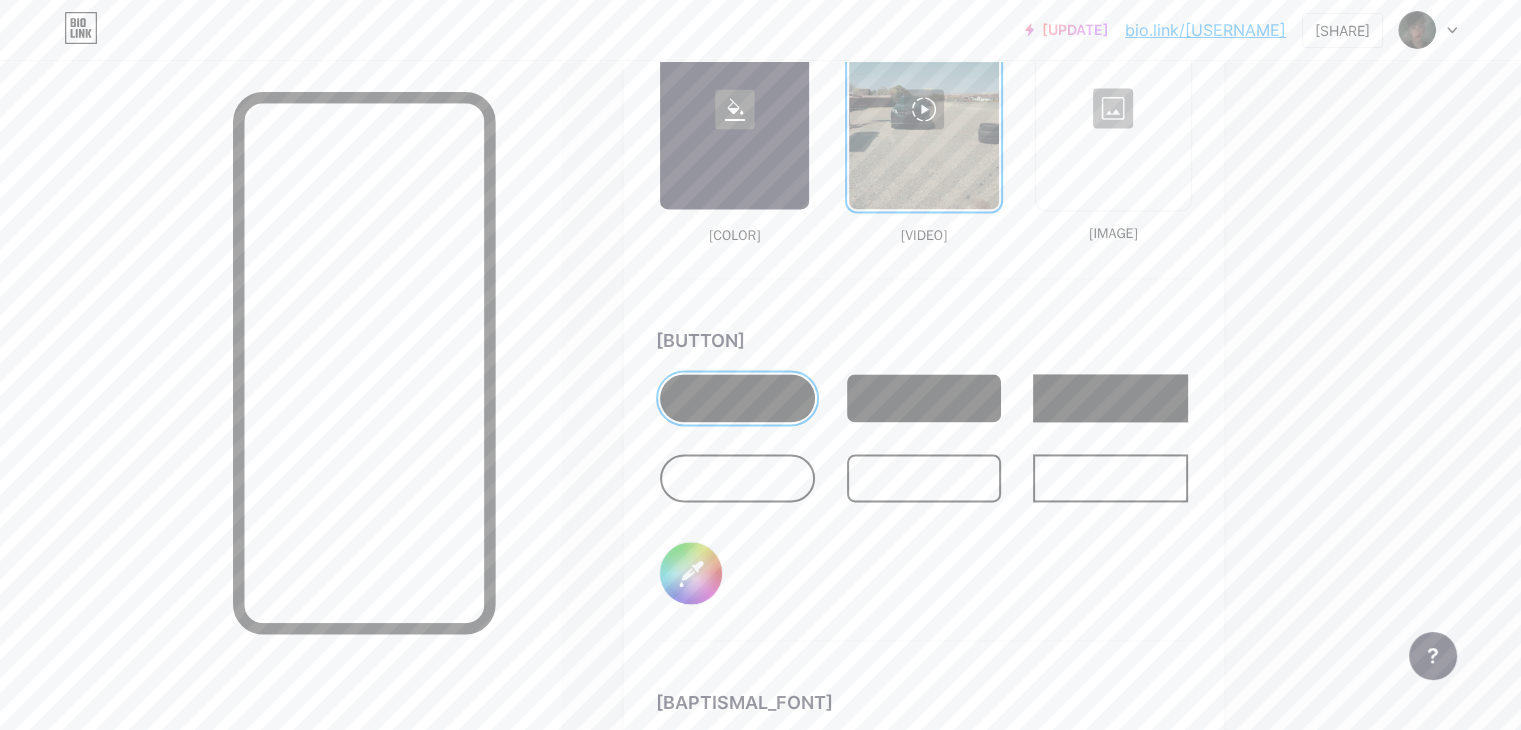 scroll, scrollTop: 2776, scrollLeft: 0, axis: vertical 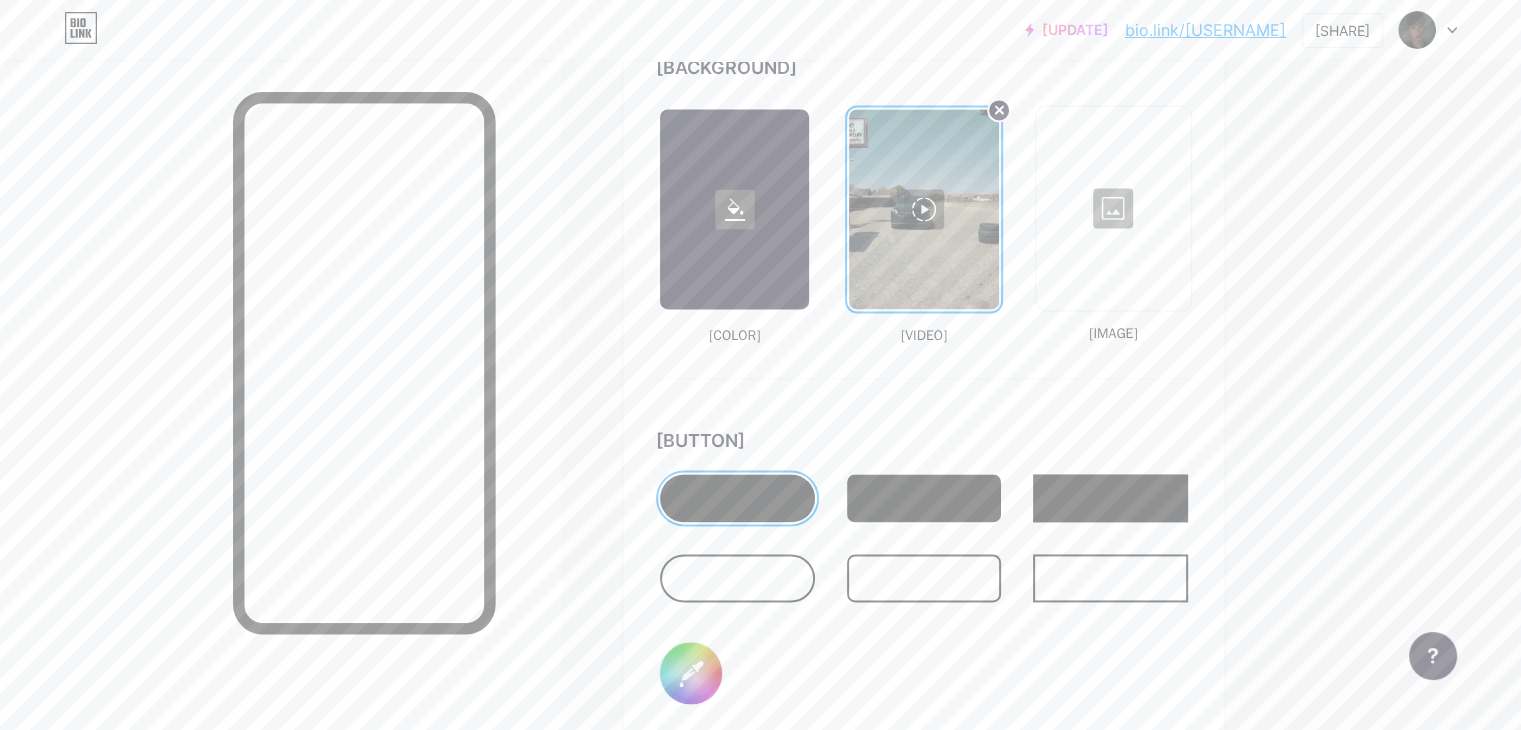 click at bounding box center (1113, 208) 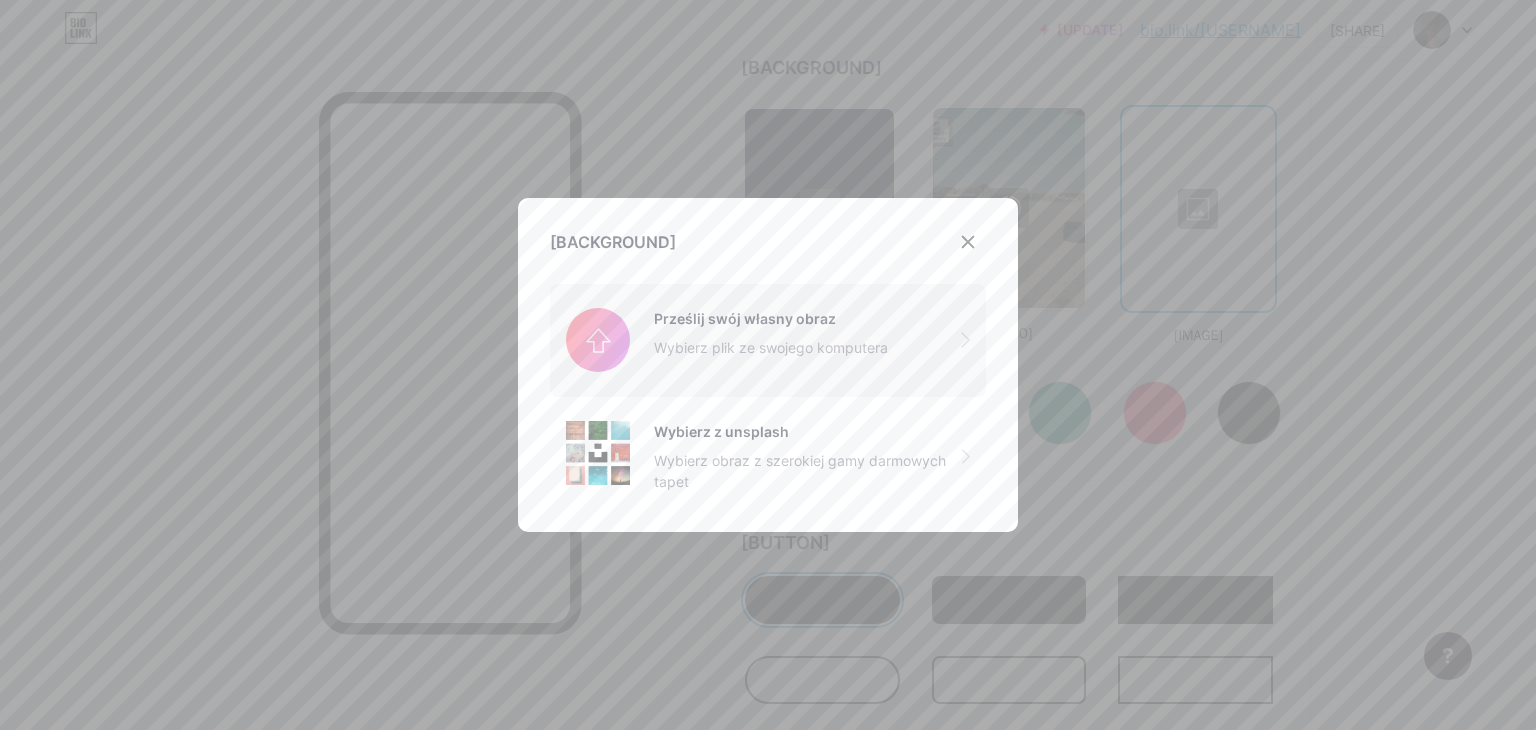 click at bounding box center [768, 340] 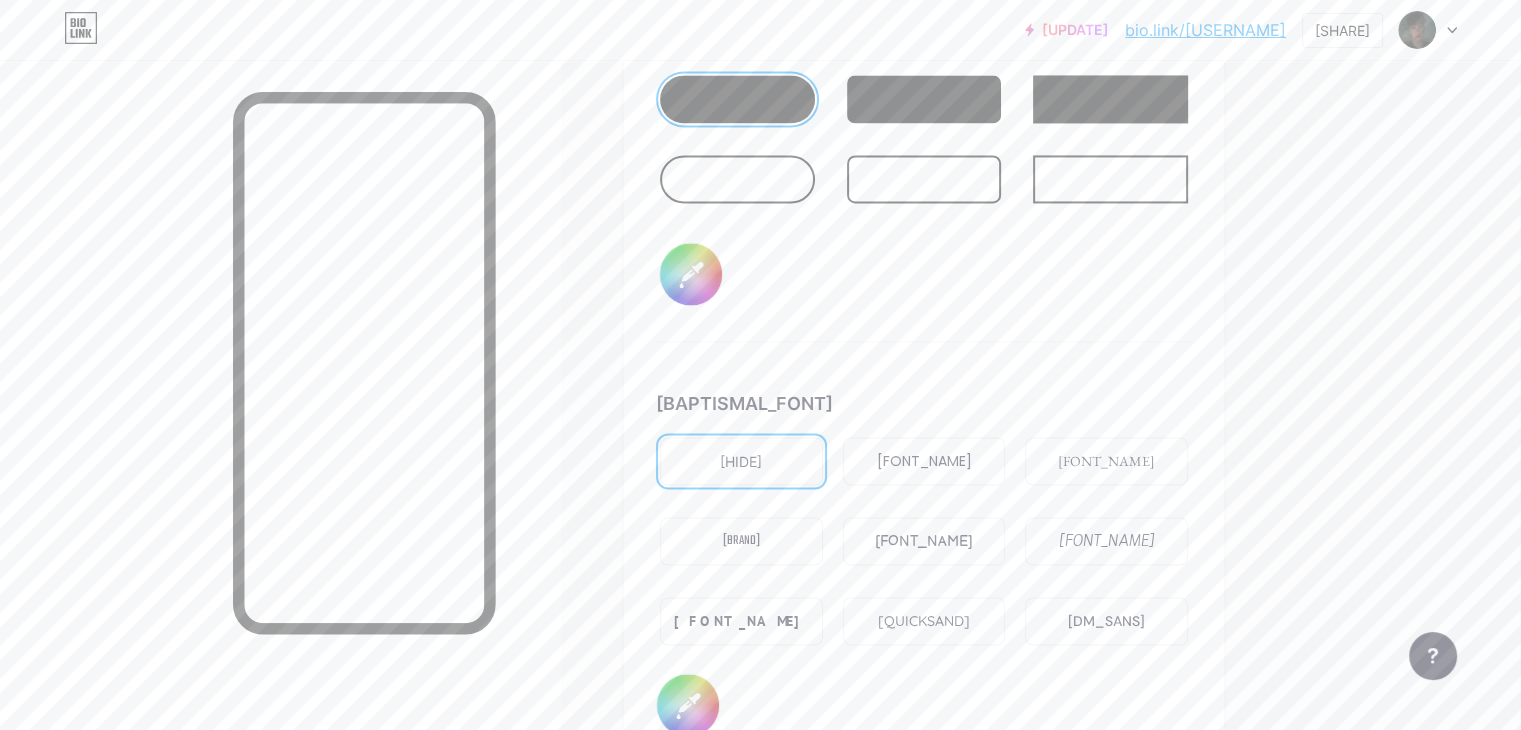 scroll, scrollTop: 3075, scrollLeft: 0, axis: vertical 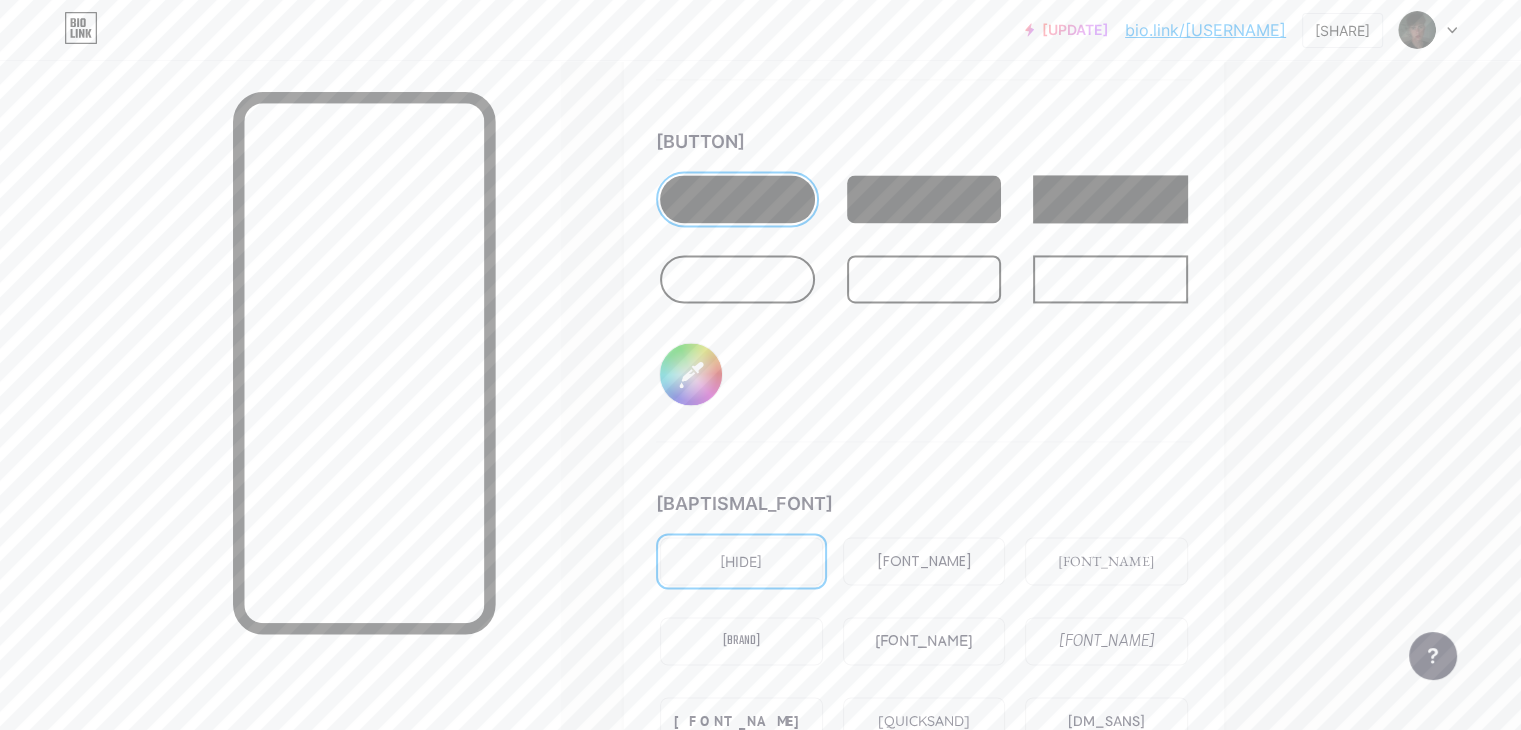 click on "[FONT_NAME]" at bounding box center (923, 561) 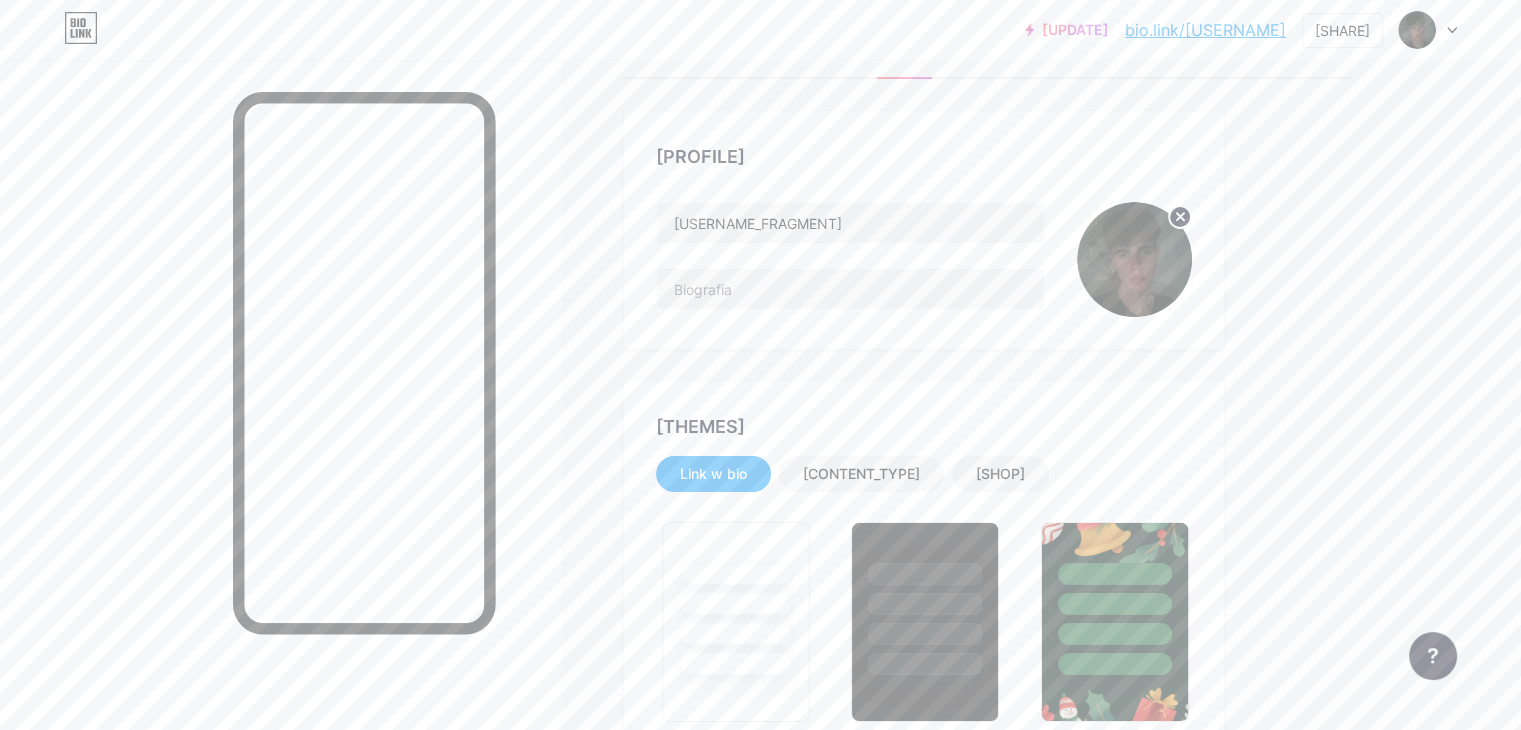 scroll, scrollTop: 0, scrollLeft: 0, axis: both 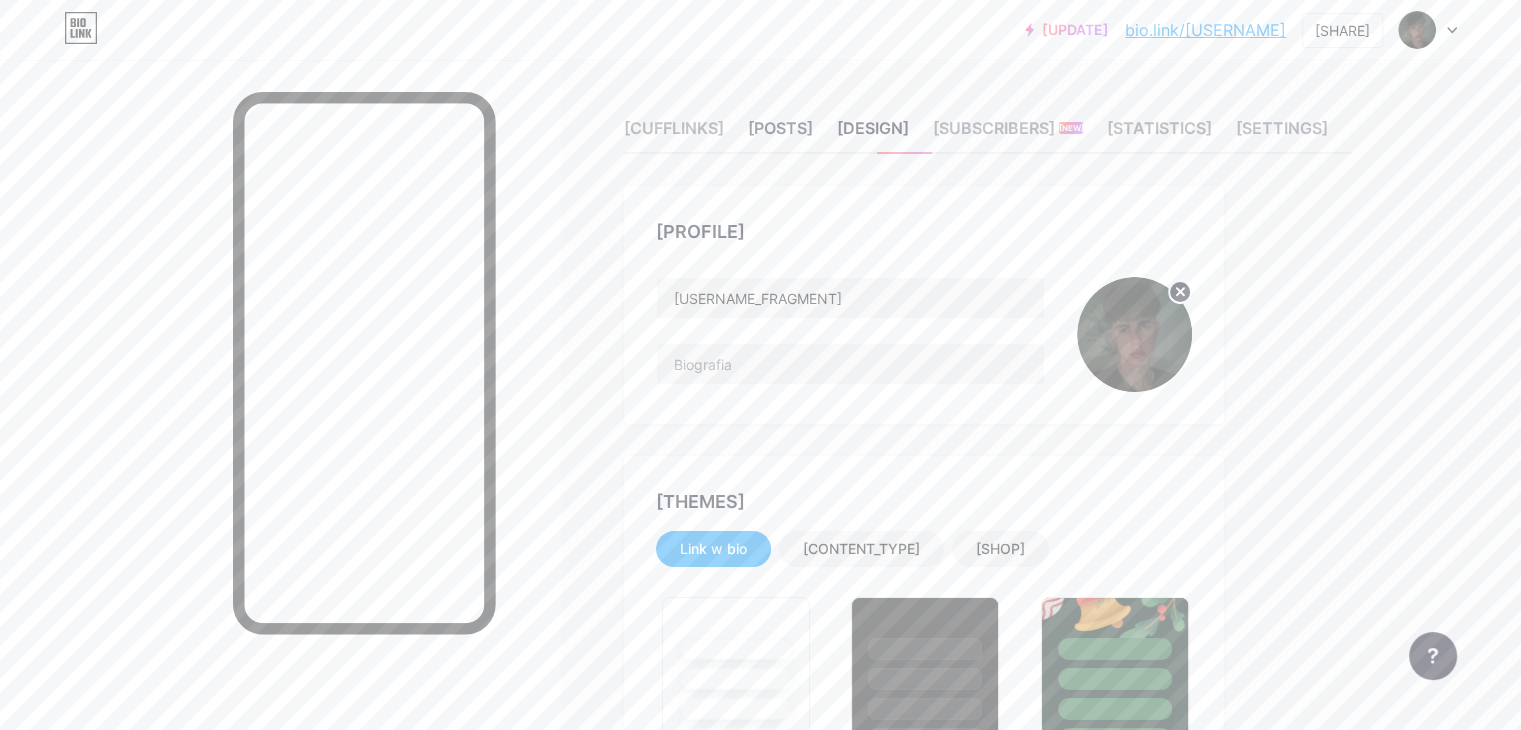 click on "[POSTS]" at bounding box center [780, 128] 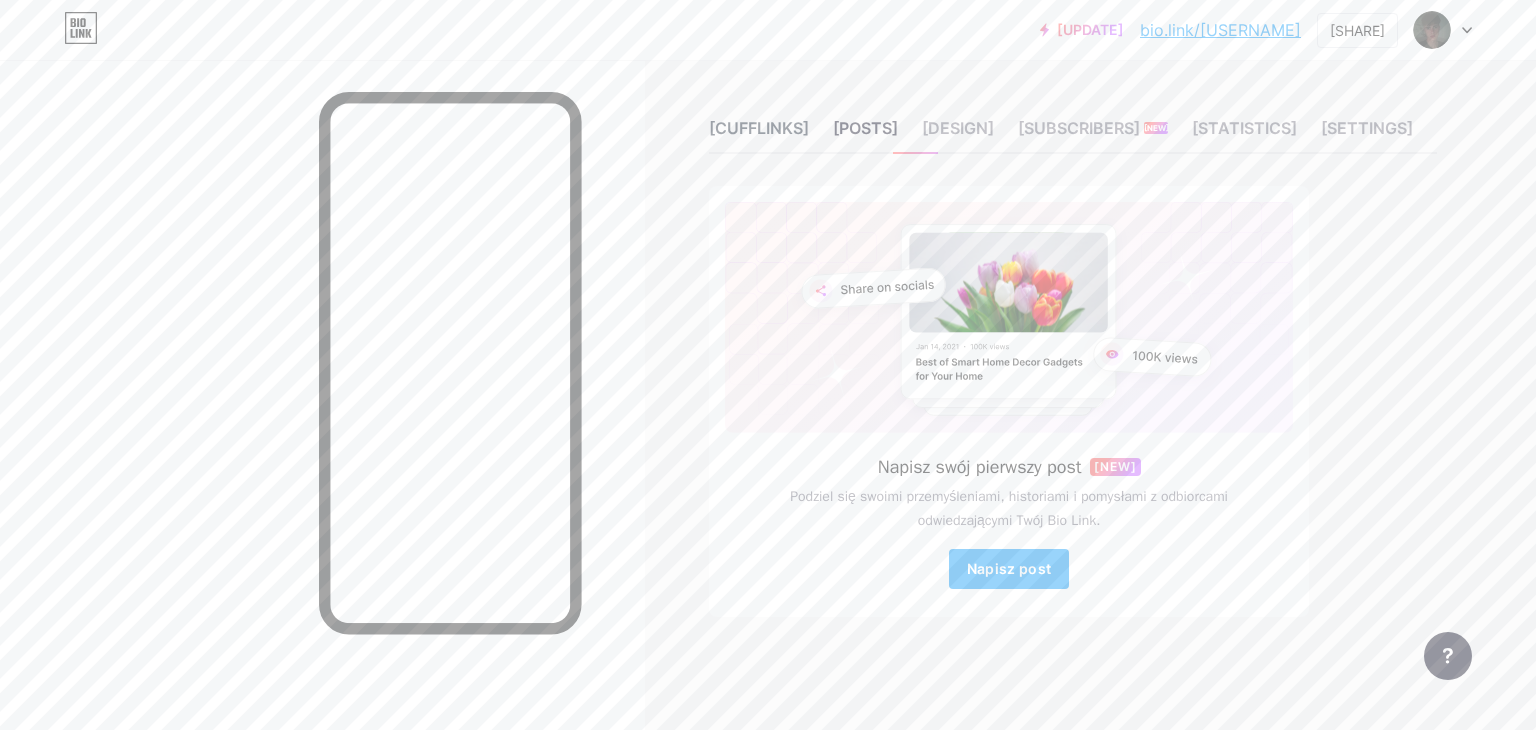 click on "[CUFFLINKS]" at bounding box center [759, 128] 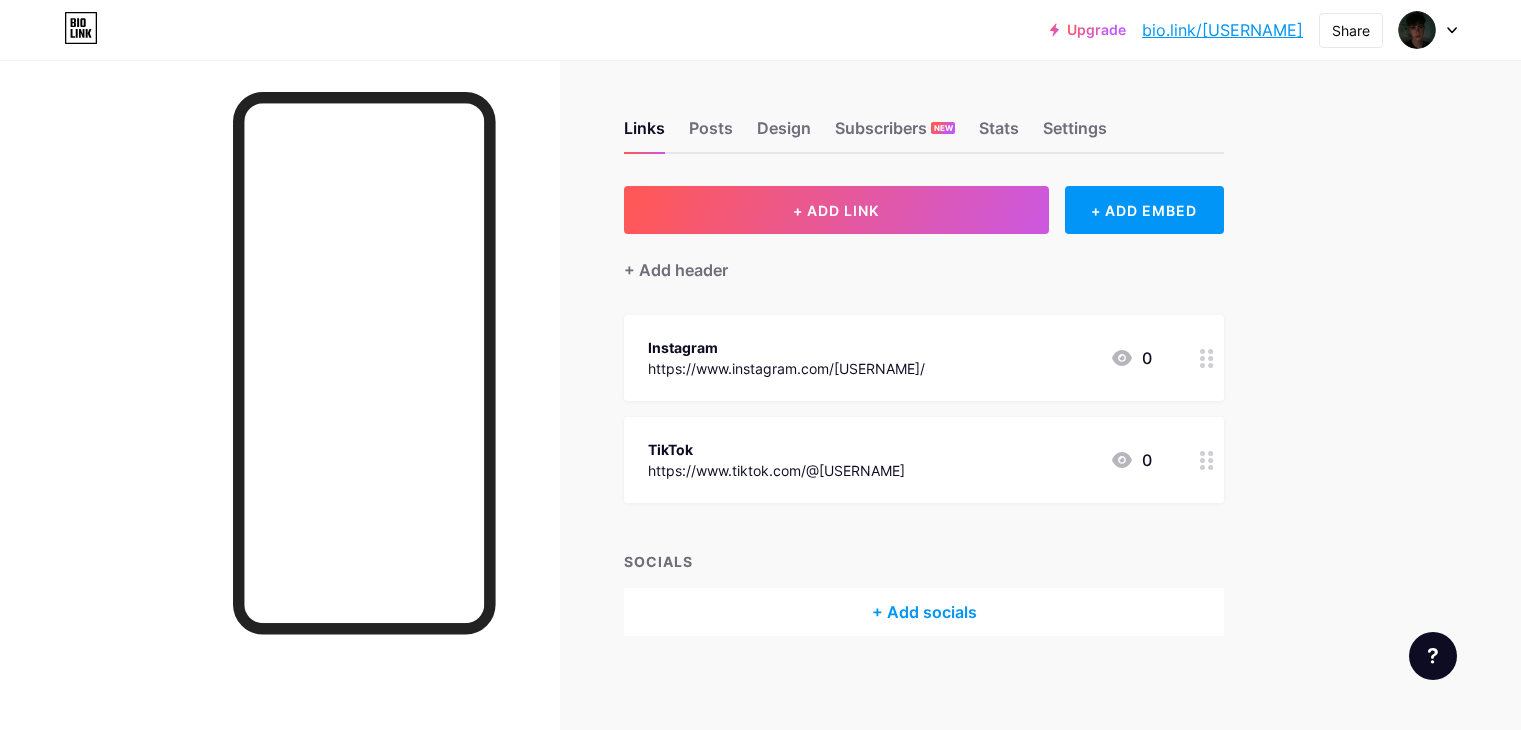 scroll, scrollTop: 0, scrollLeft: 0, axis: both 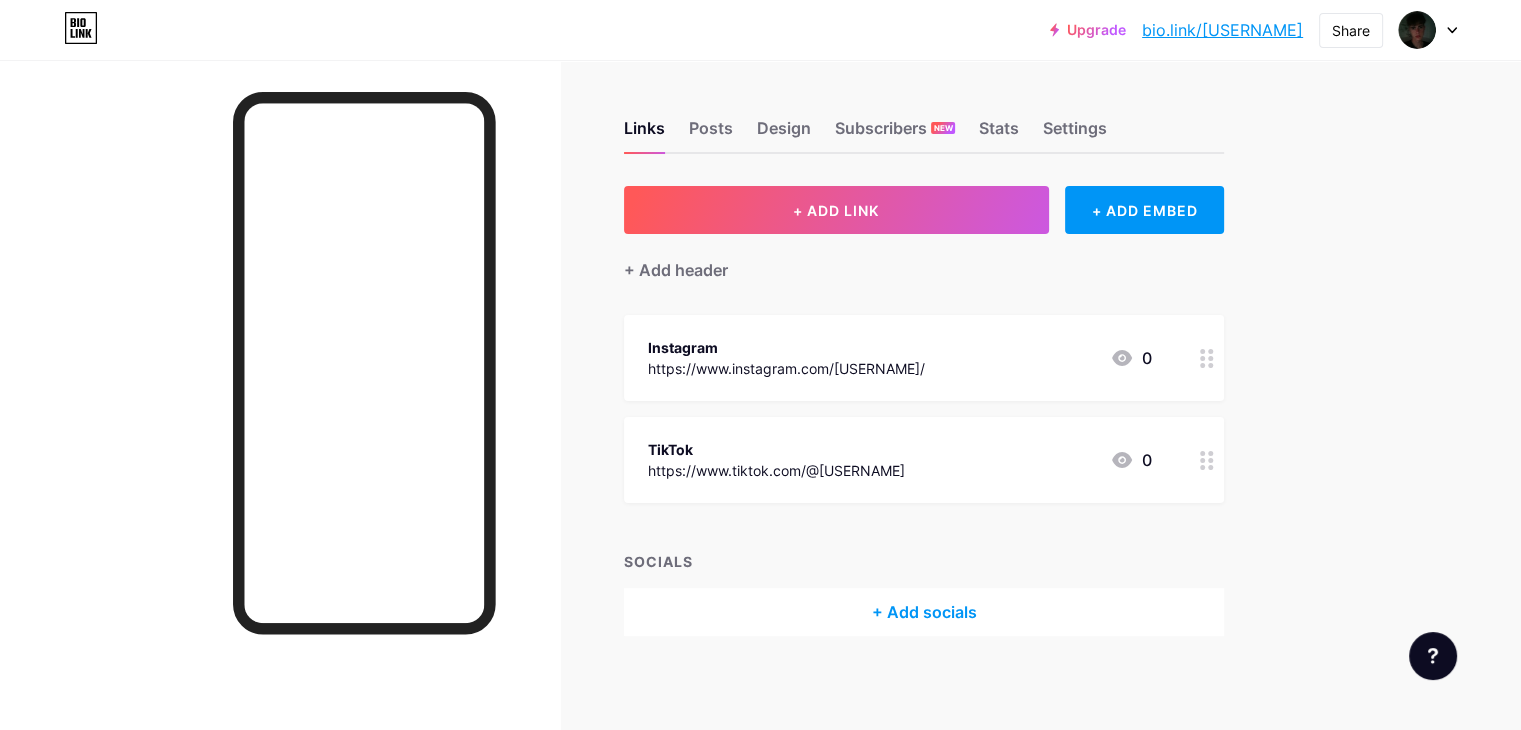 click at bounding box center [1428, 30] 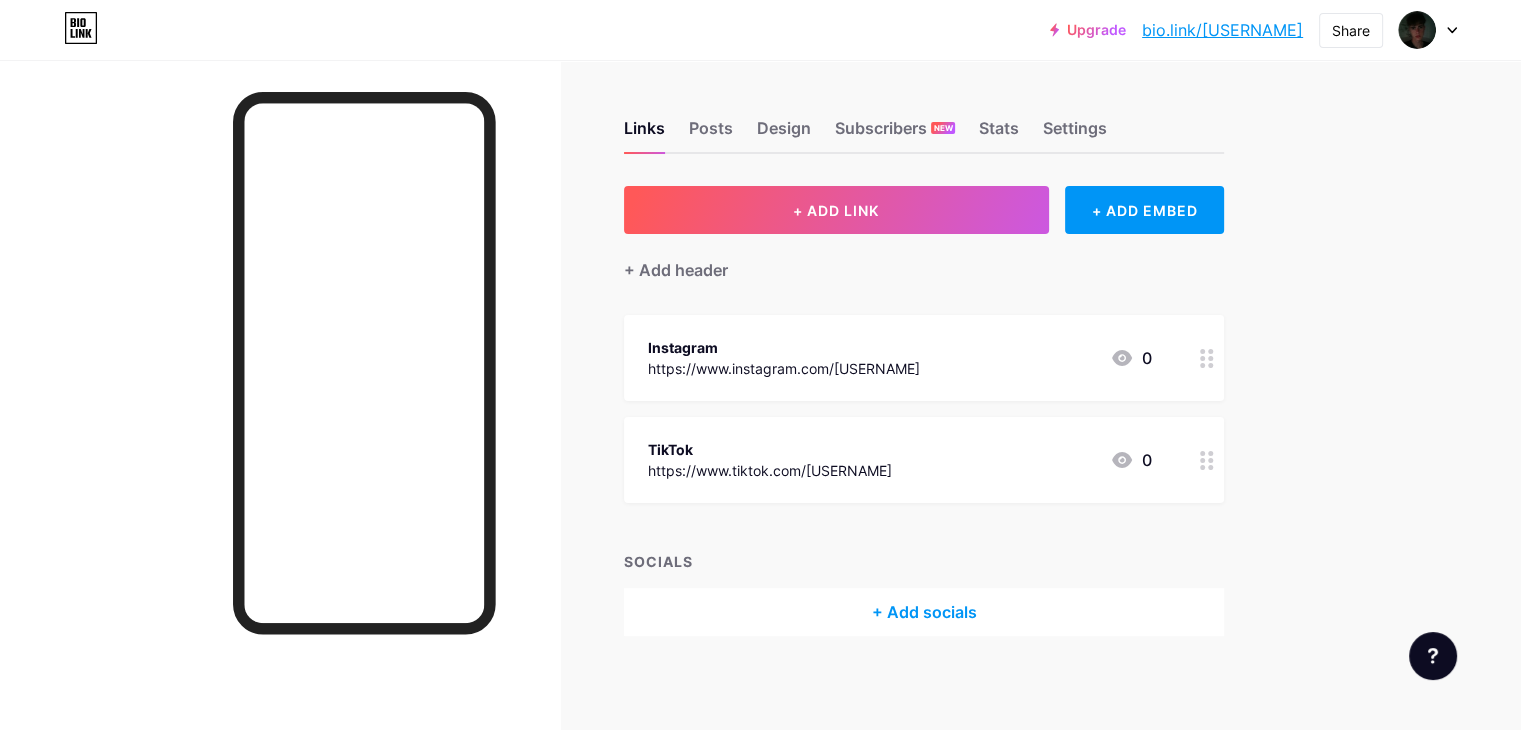 click at bounding box center (1452, 30) 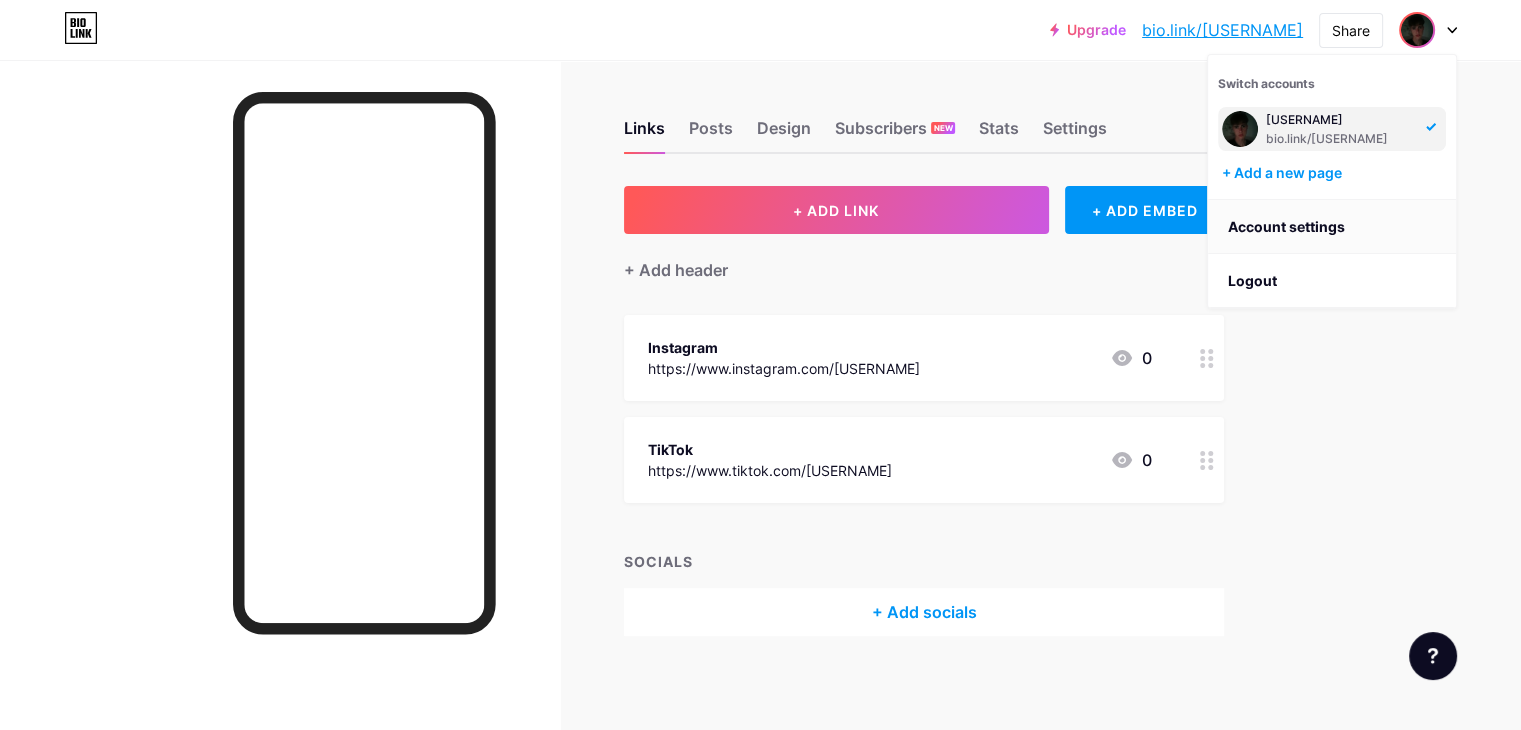 click on "Account settings" at bounding box center [1332, 227] 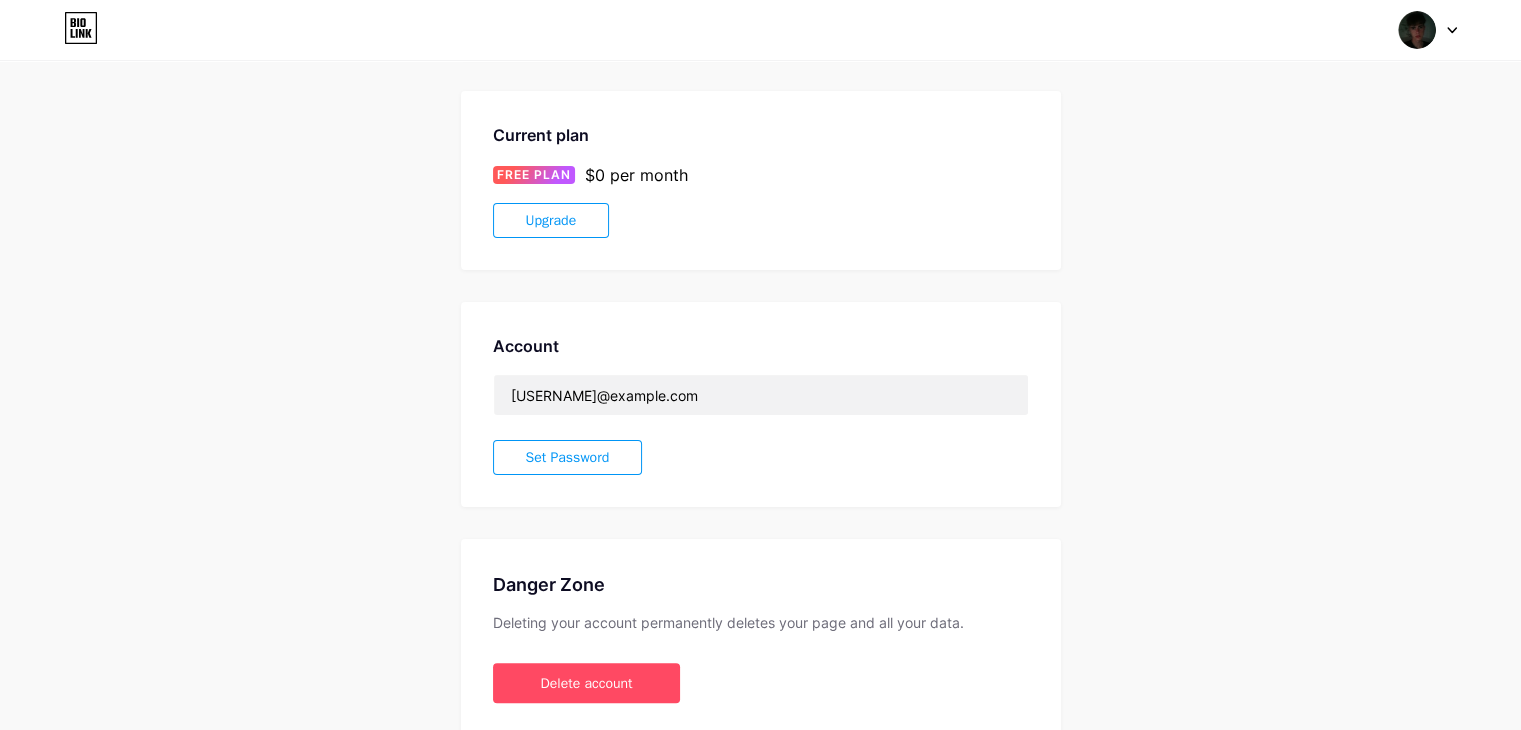 scroll, scrollTop: 0, scrollLeft: 0, axis: both 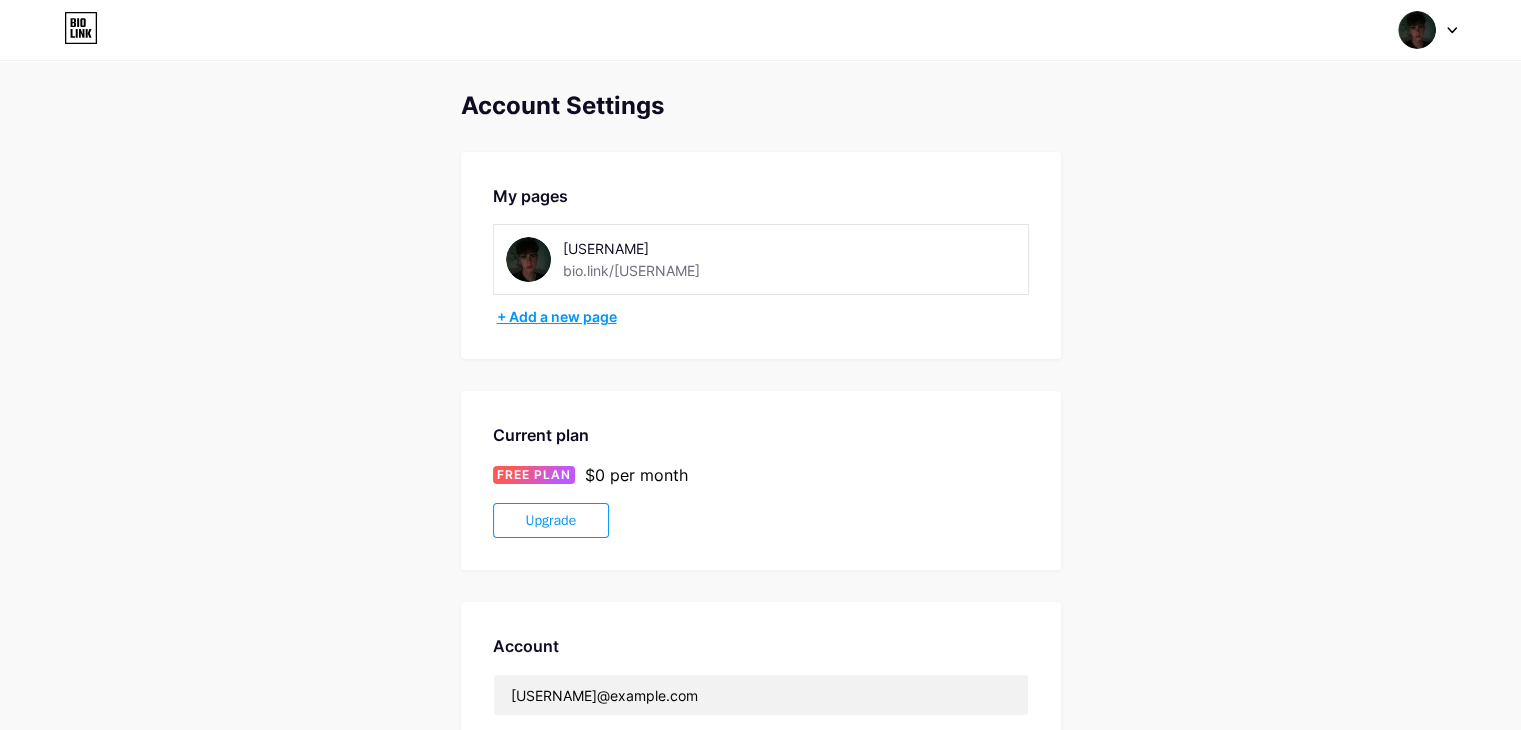click on "+ Add a new page" at bounding box center (763, 317) 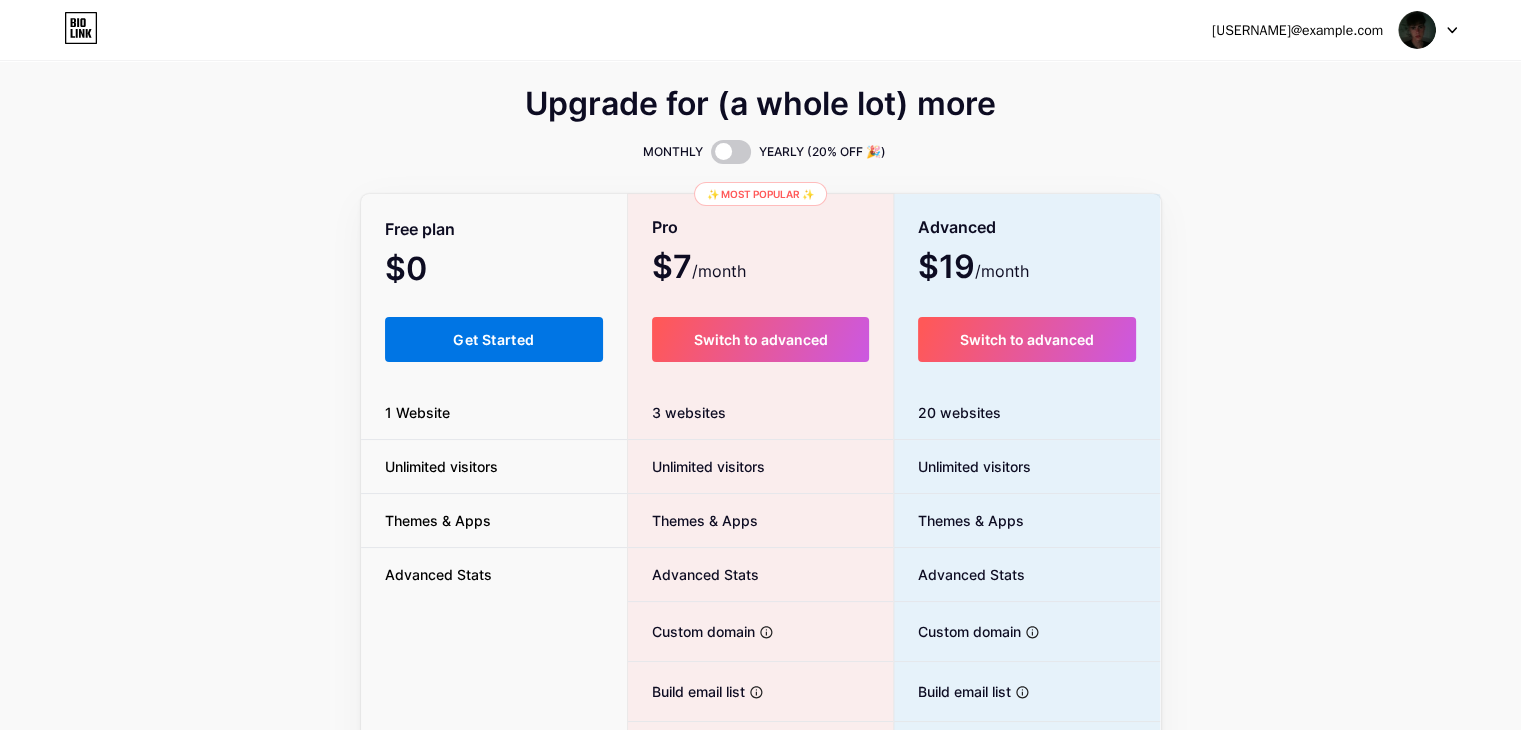 click on "Get Started" at bounding box center [494, 339] 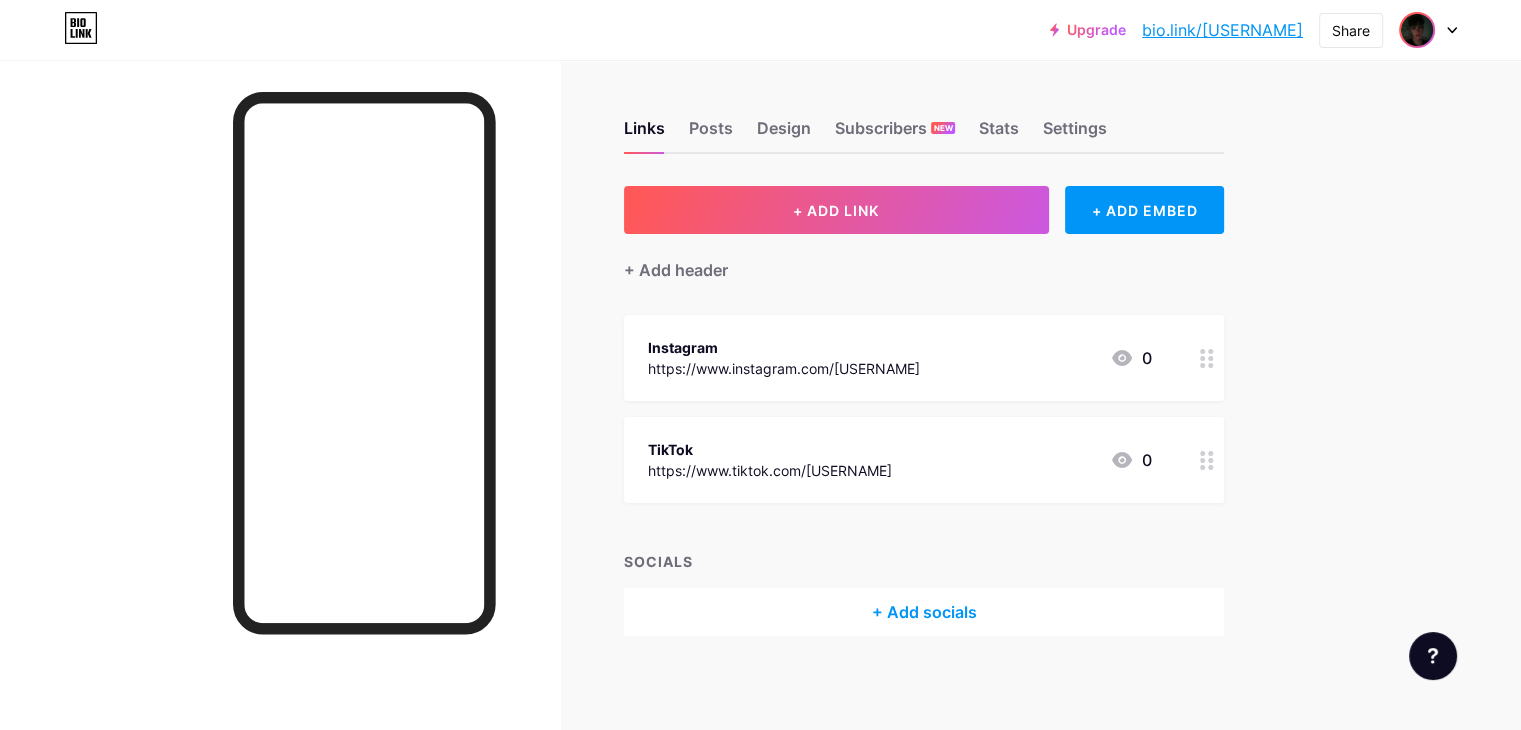click at bounding box center (1417, 30) 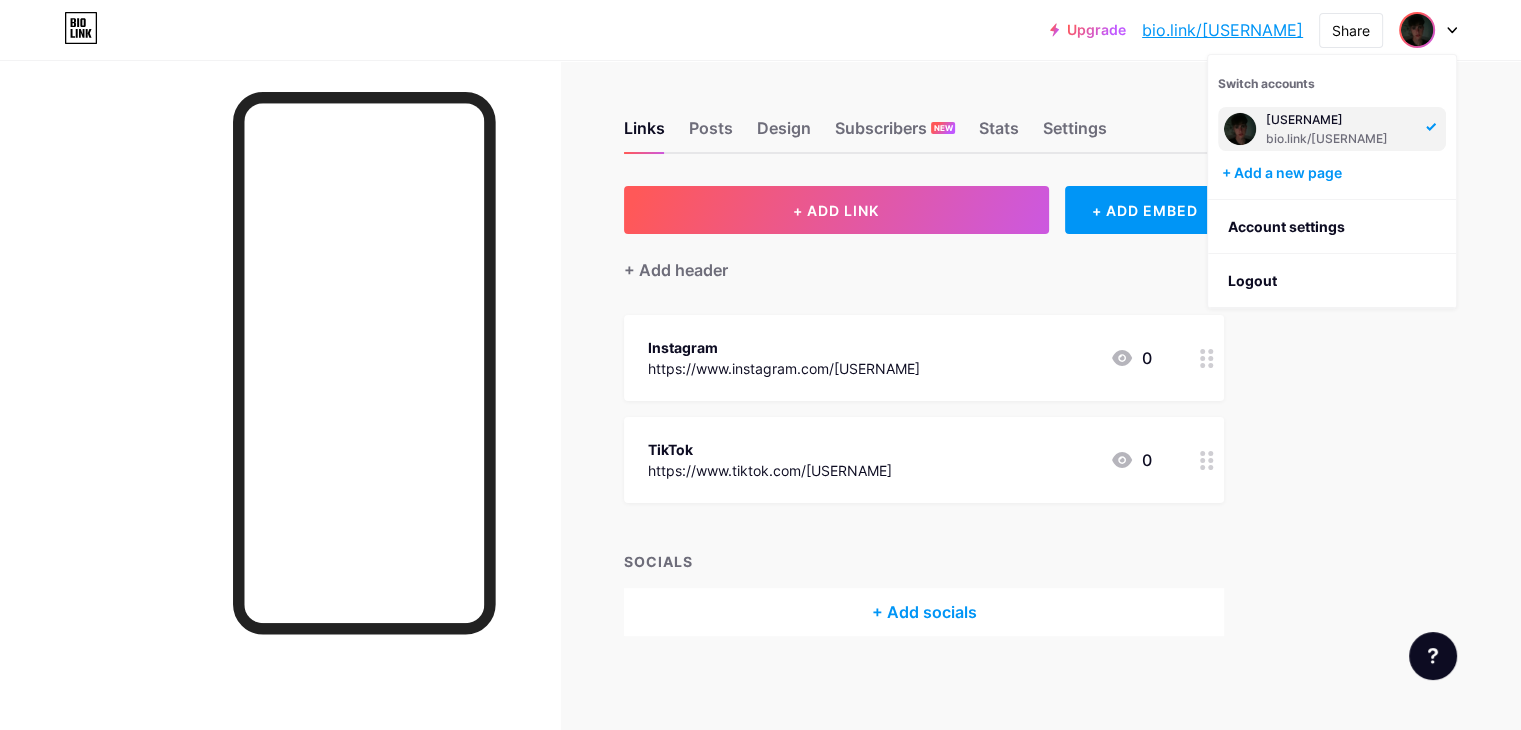 click at bounding box center [1240, 129] 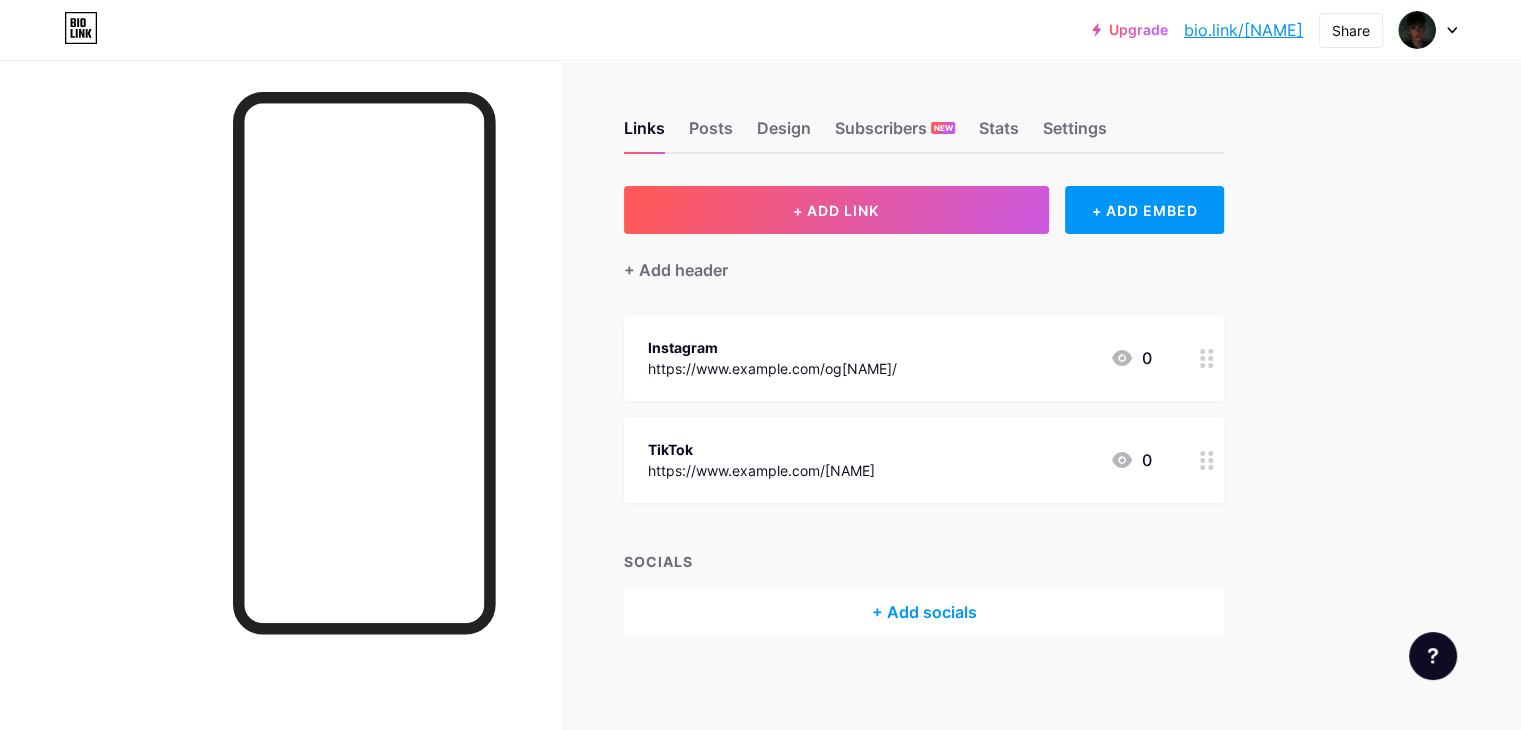 click on "Links
Posts
Design
Subscribers
NEW
Stats
Settings" at bounding box center (924, 119) 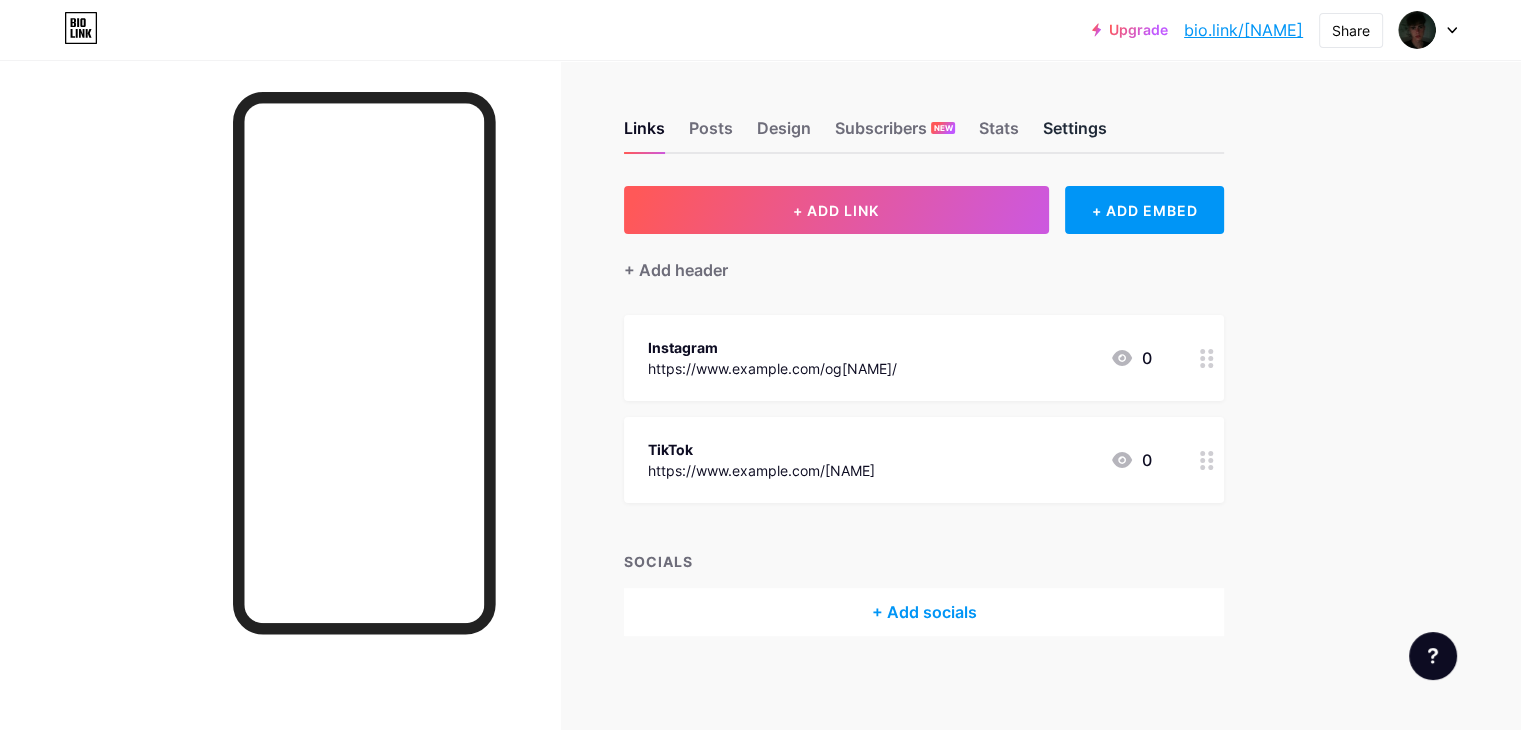 click on "Settings" at bounding box center [1075, 134] 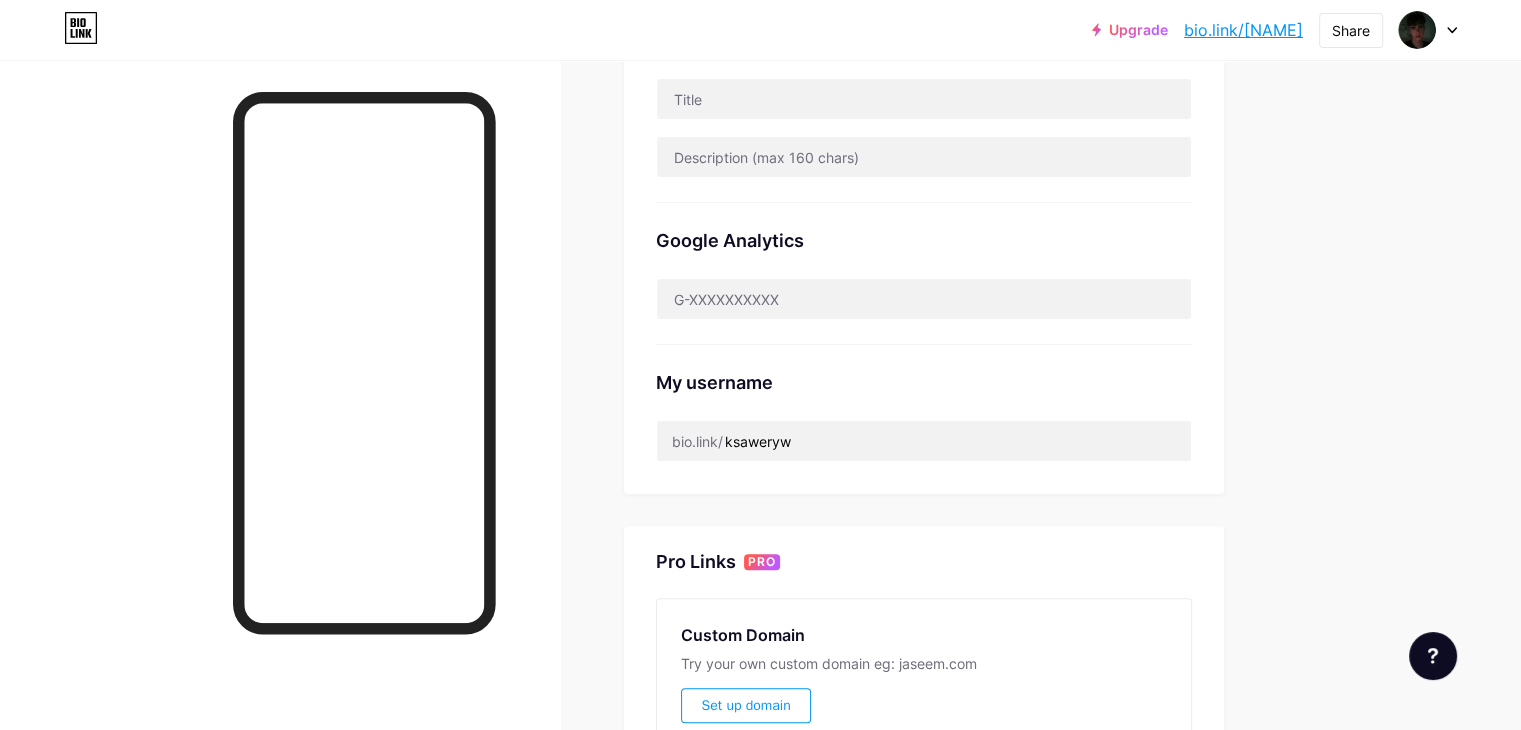 scroll, scrollTop: 600, scrollLeft: 0, axis: vertical 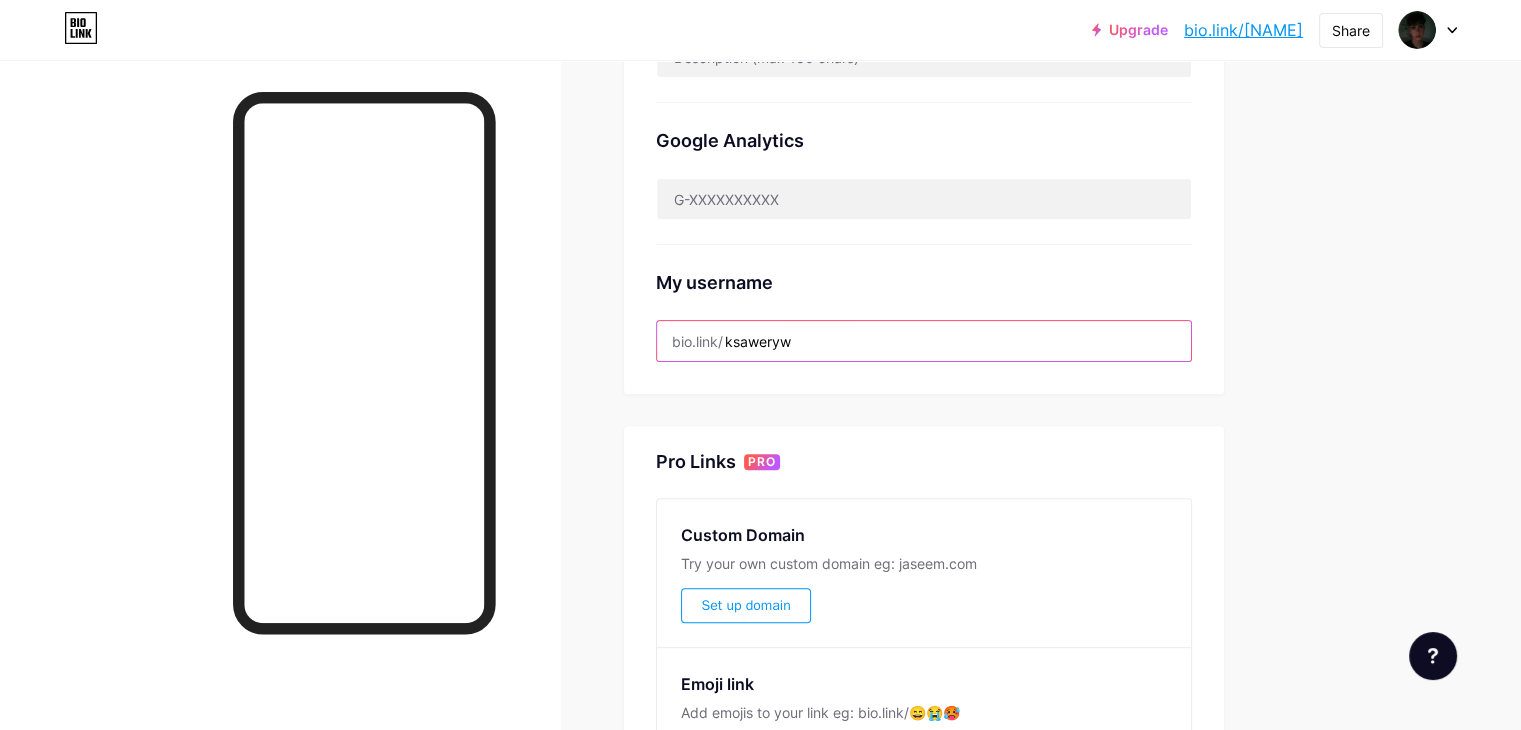 click on "[USERNAME]" at bounding box center (924, 341) 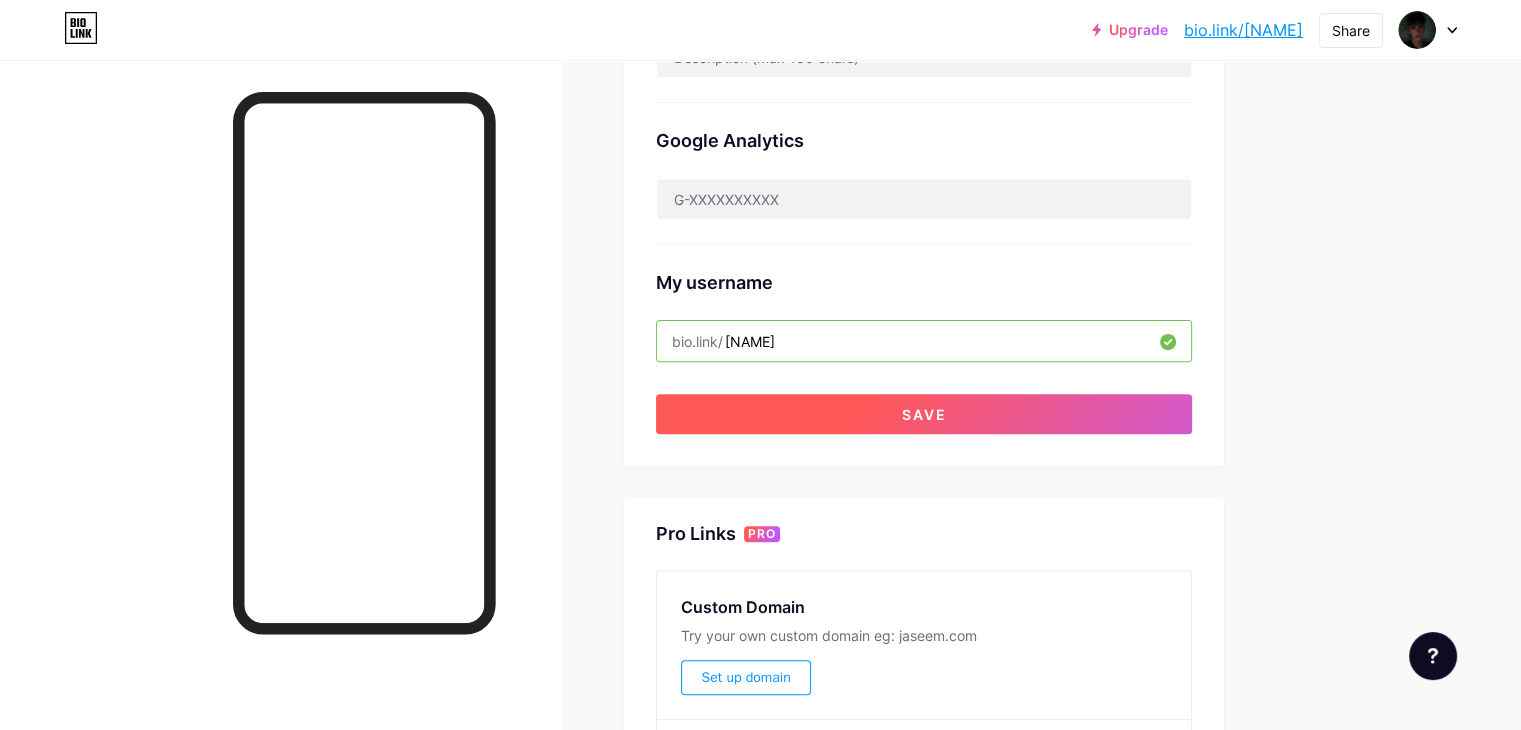 type on "[USERNAME_FRAGMENT]" 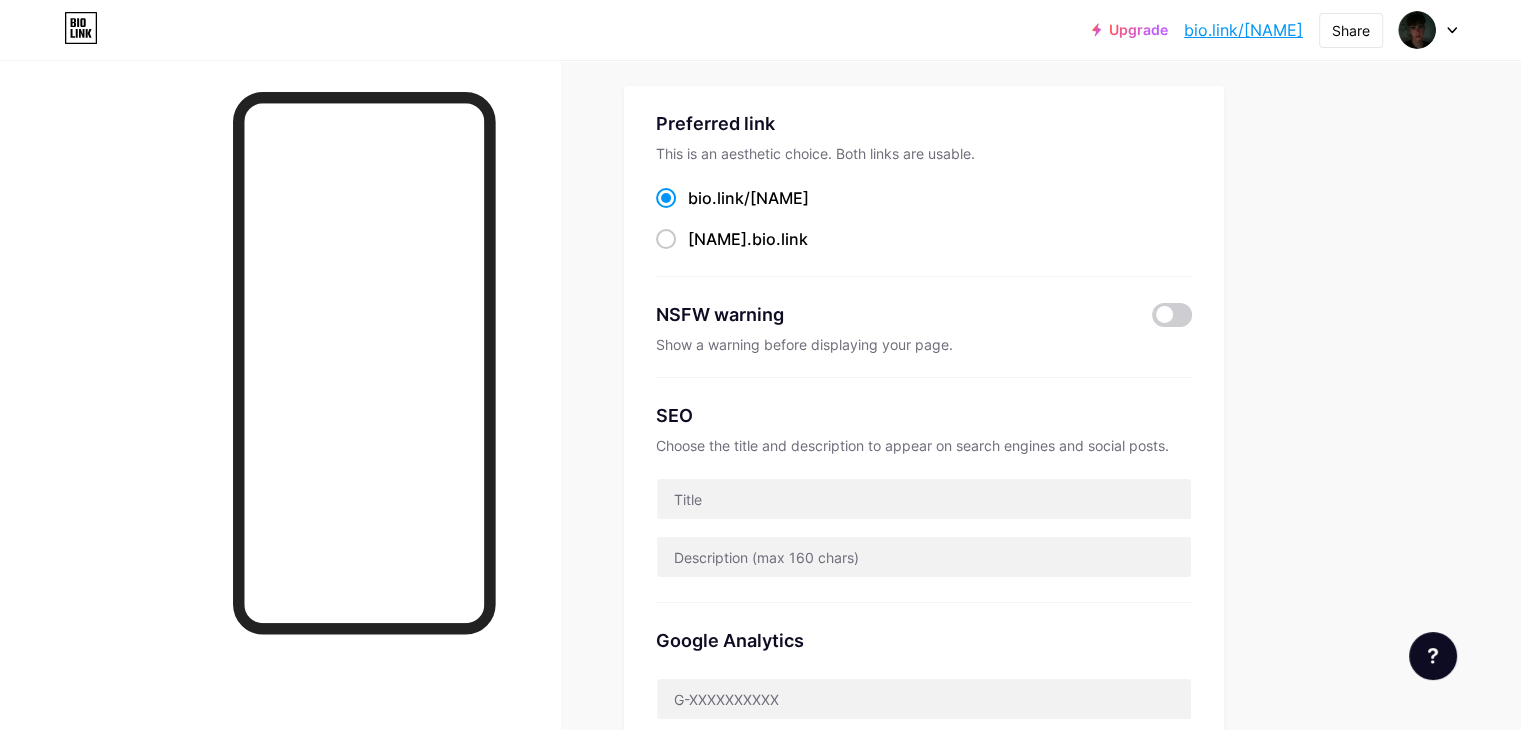 scroll, scrollTop: 0, scrollLeft: 0, axis: both 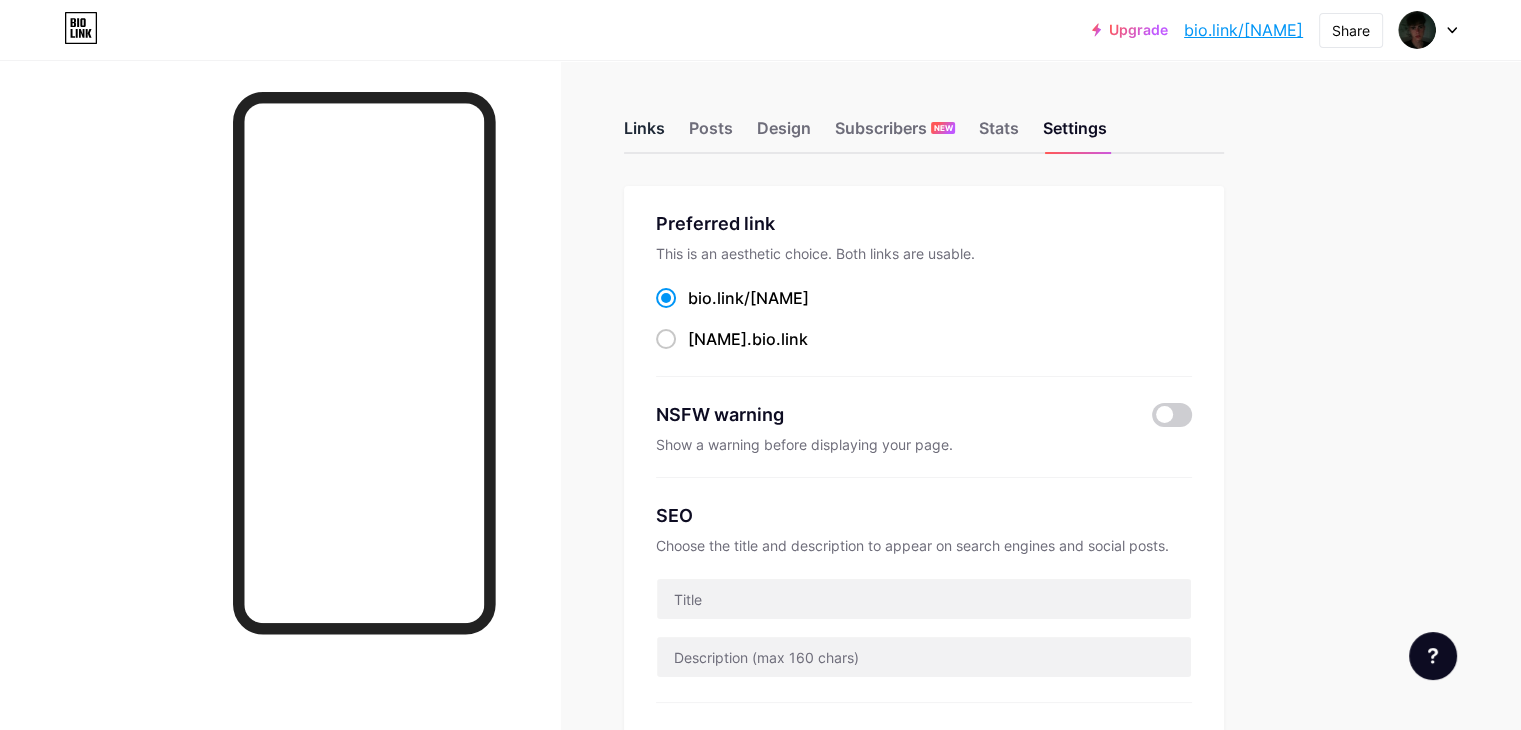 click on "Links" at bounding box center (644, 134) 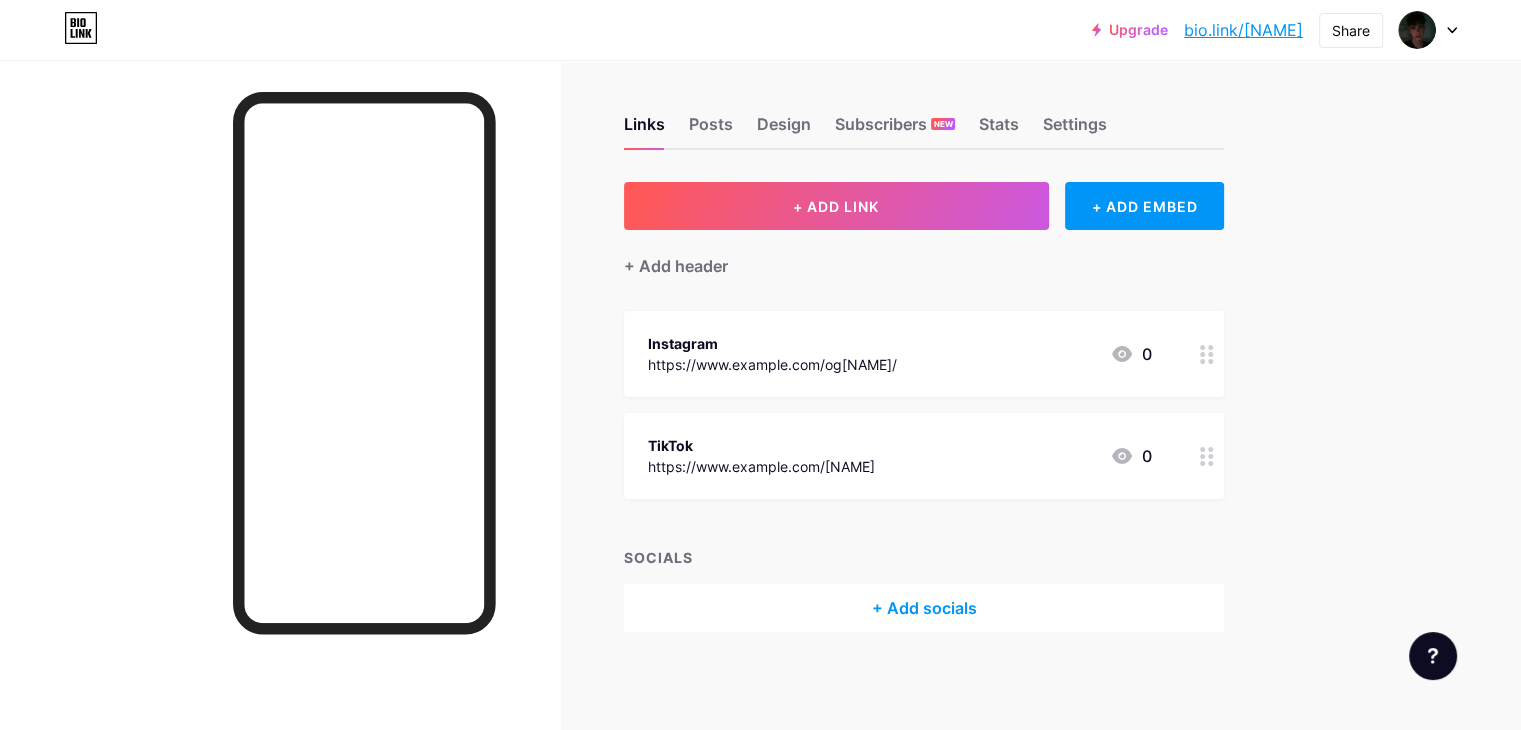 scroll, scrollTop: 0, scrollLeft: 0, axis: both 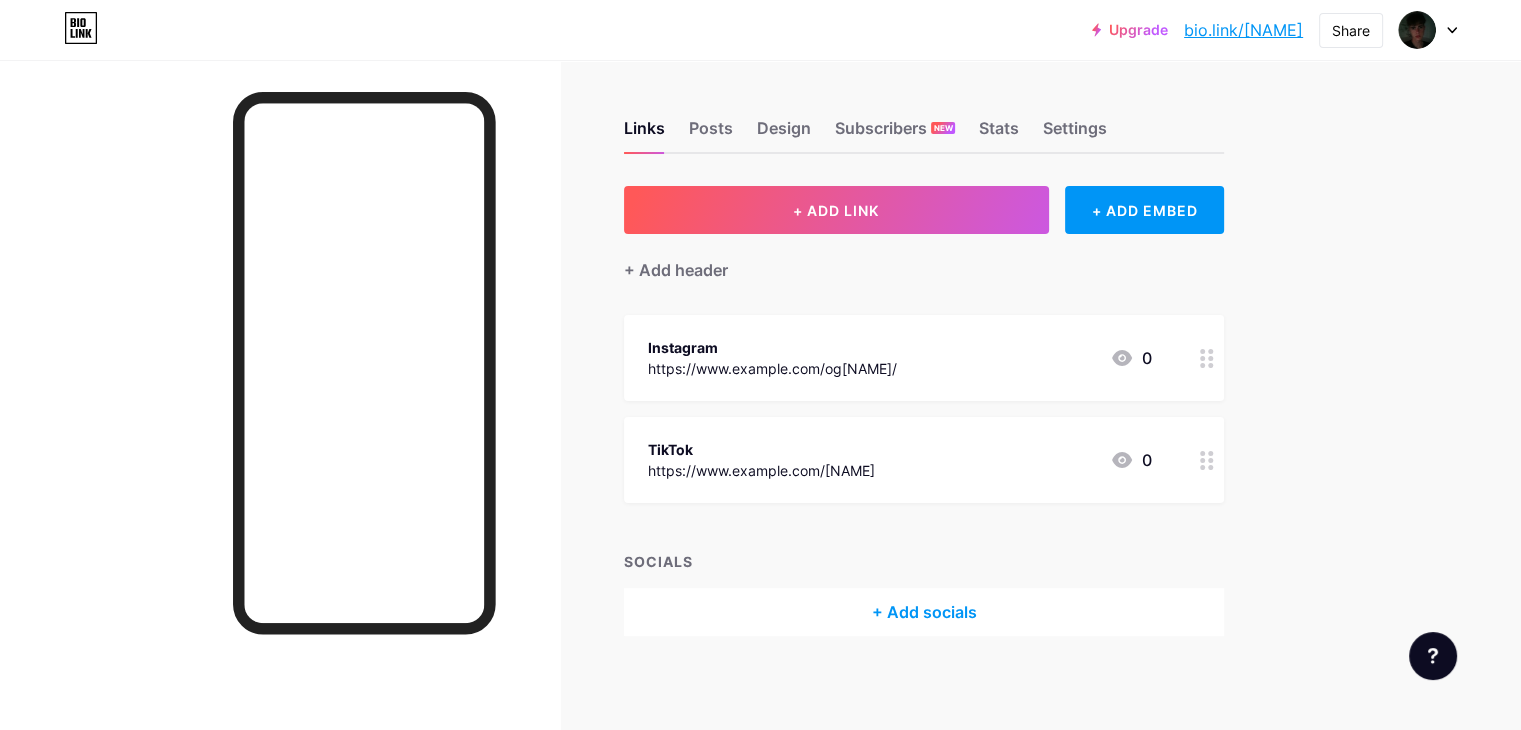 click on "bio.link/xavs0n" at bounding box center [1243, 30] 